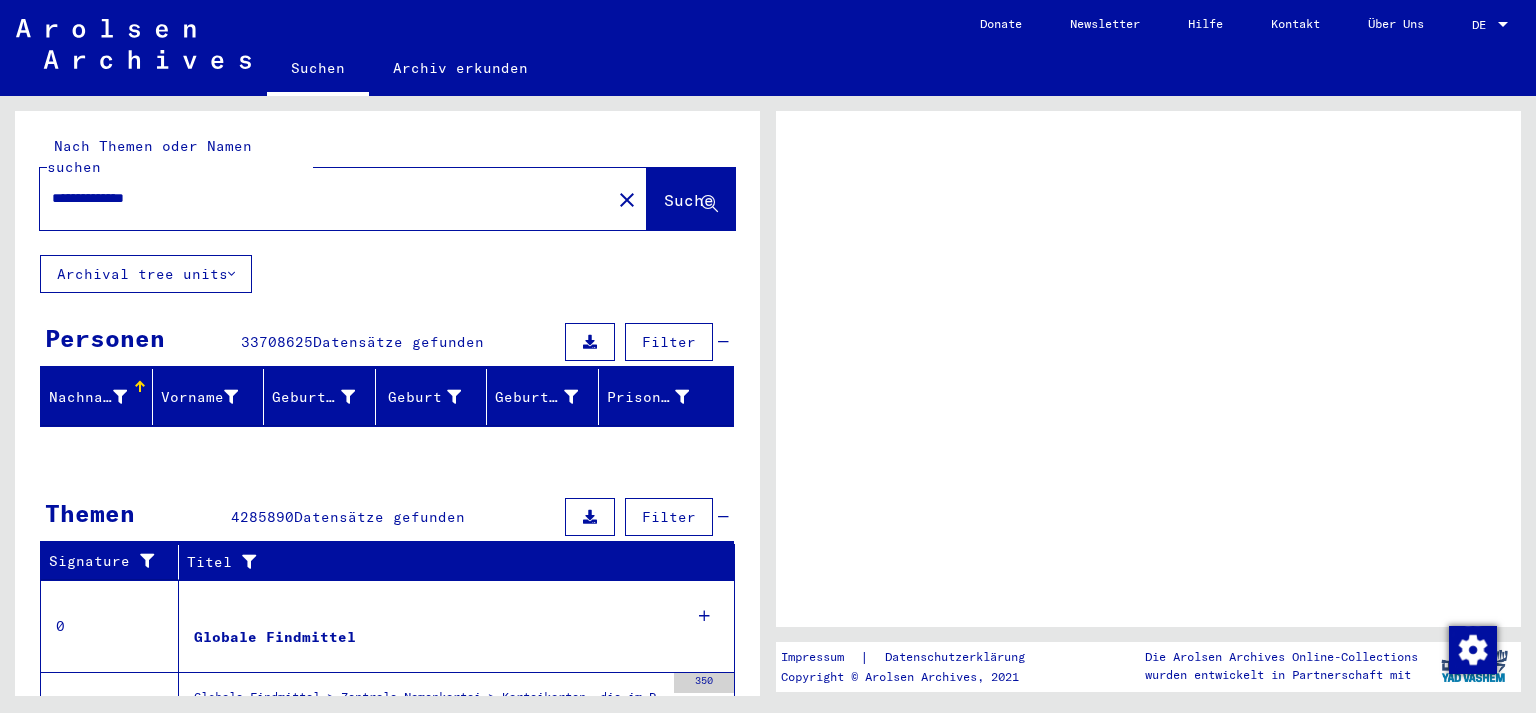scroll, scrollTop: 0, scrollLeft: 0, axis: both 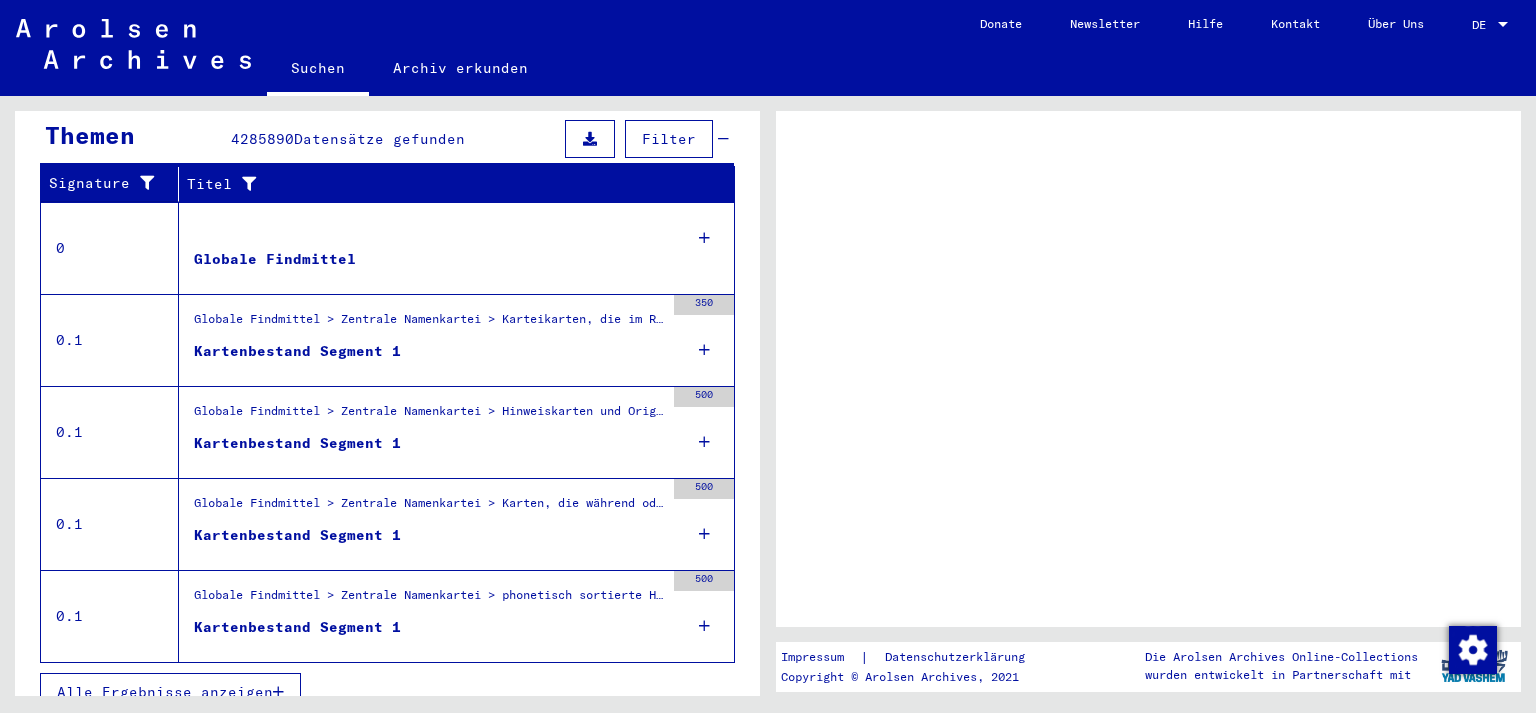 click 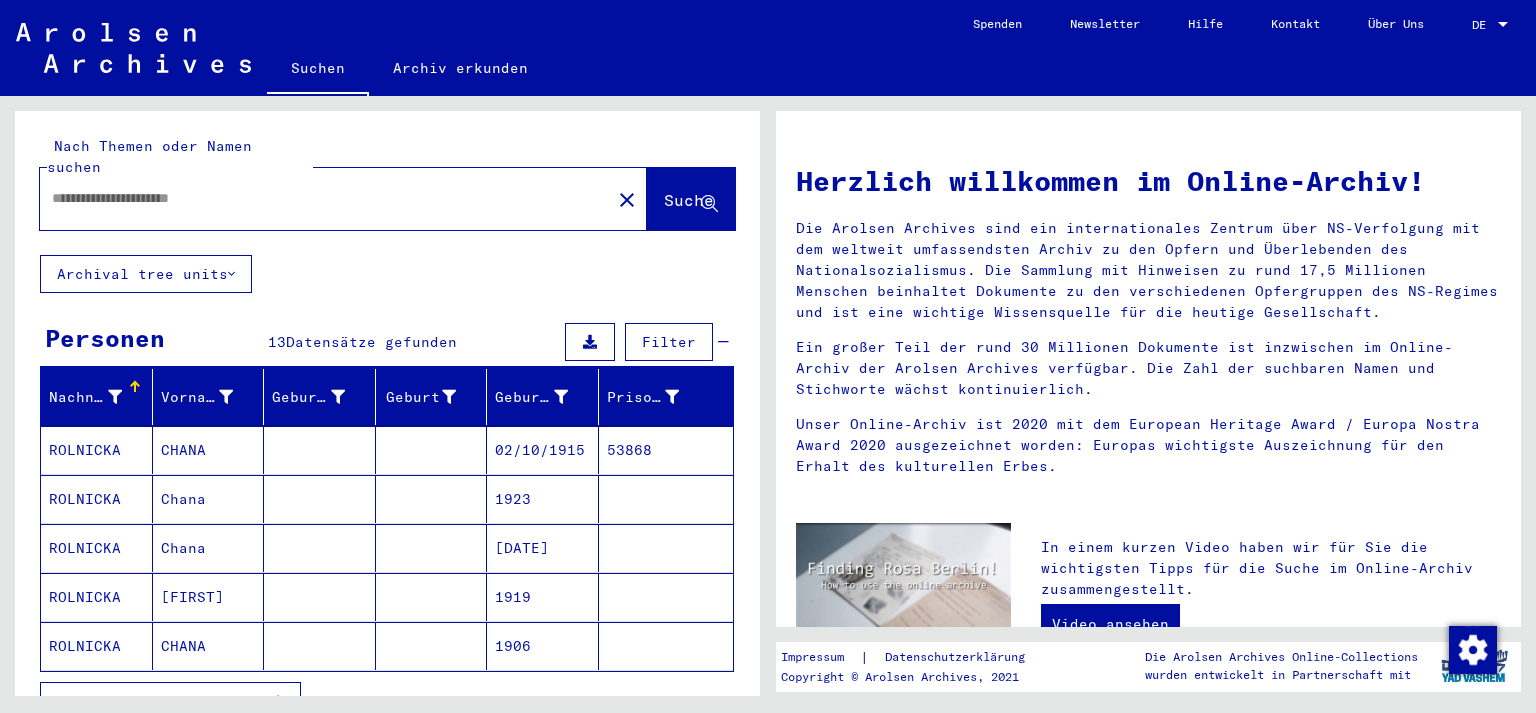 type on "**********" 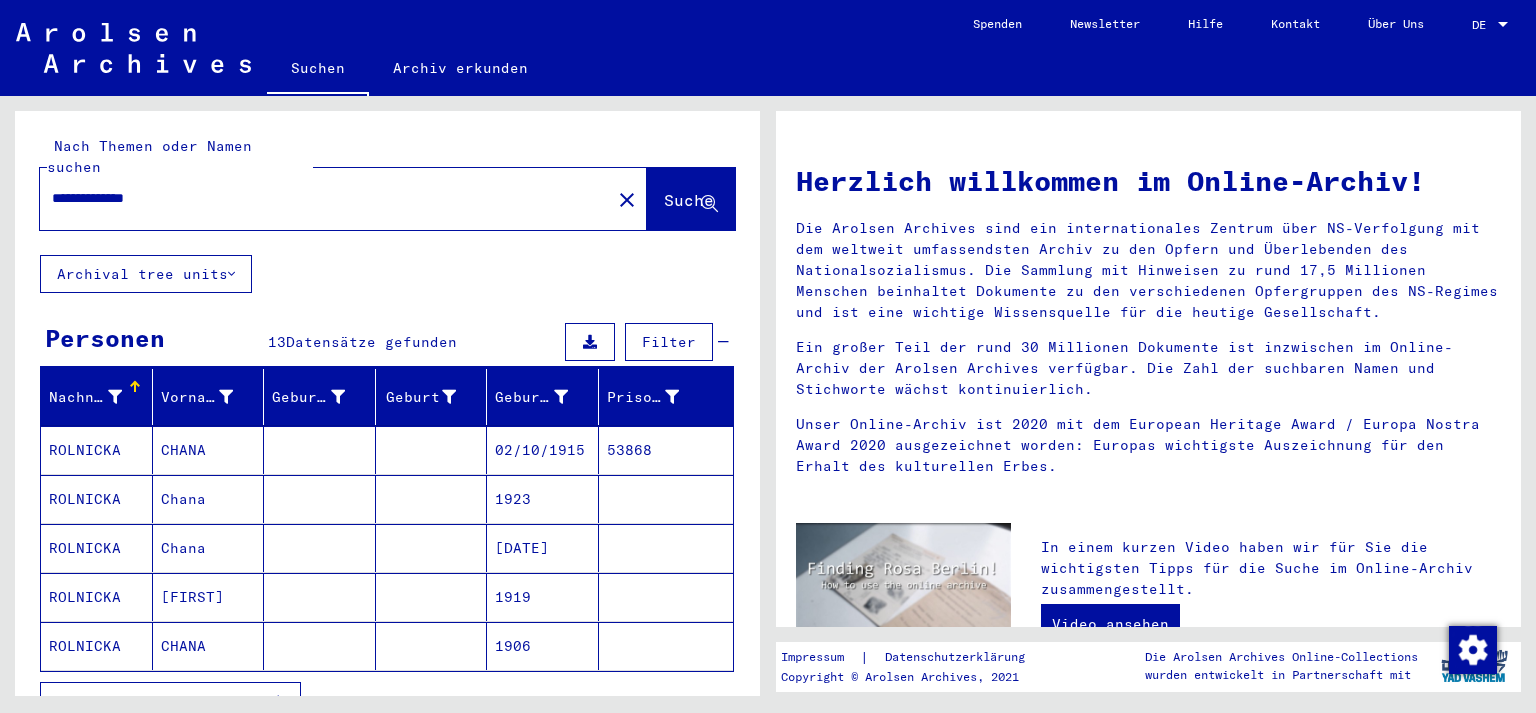 scroll, scrollTop: 110, scrollLeft: 0, axis: vertical 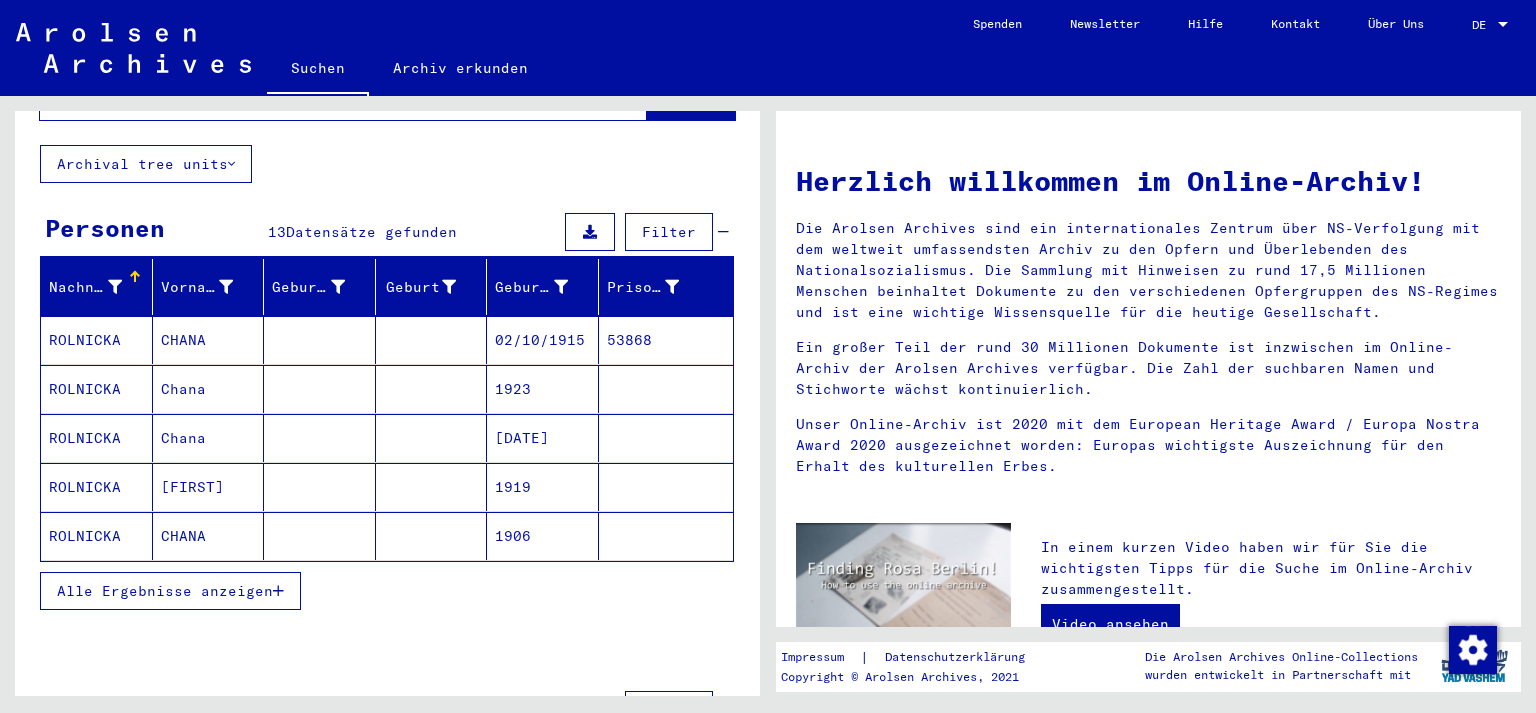 click on "02/10/1915" at bounding box center (543, 389) 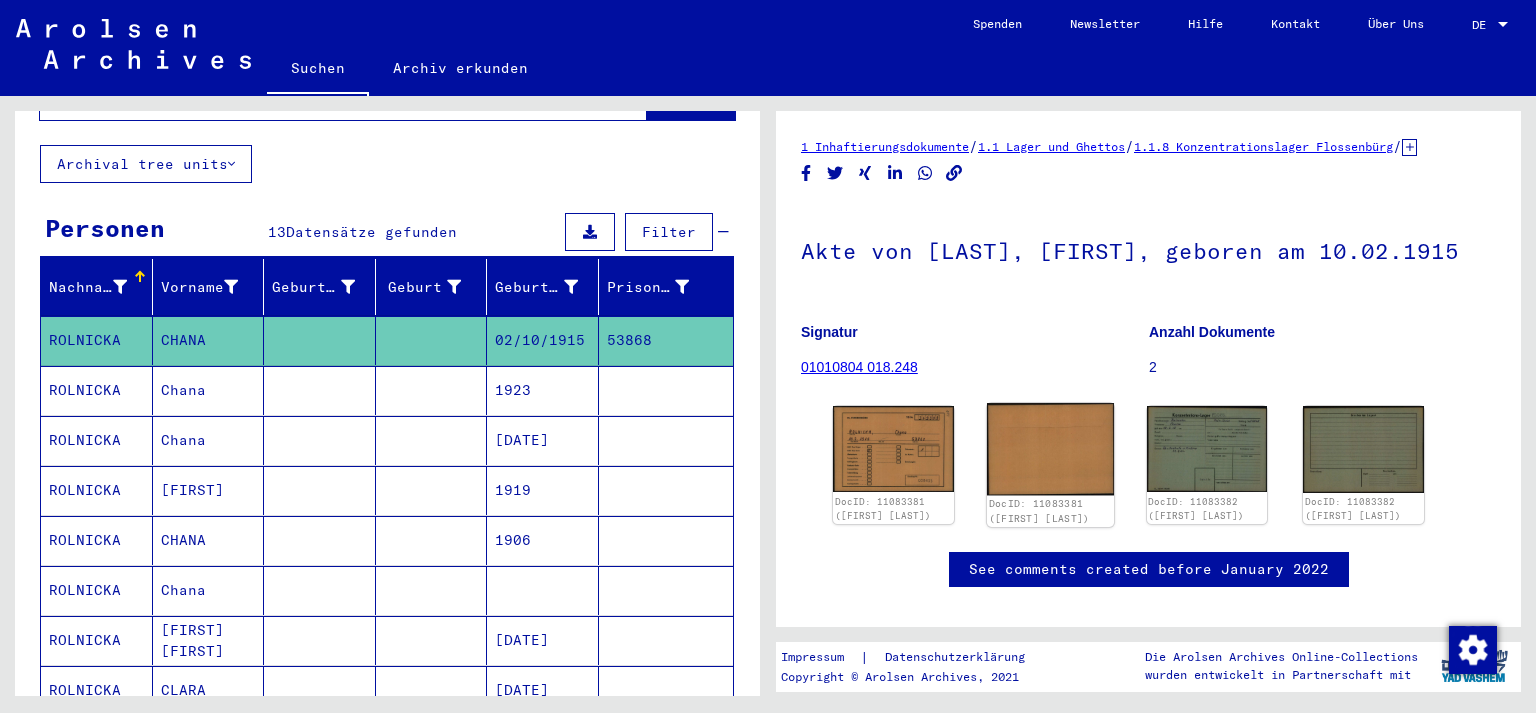scroll, scrollTop: 43, scrollLeft: 0, axis: vertical 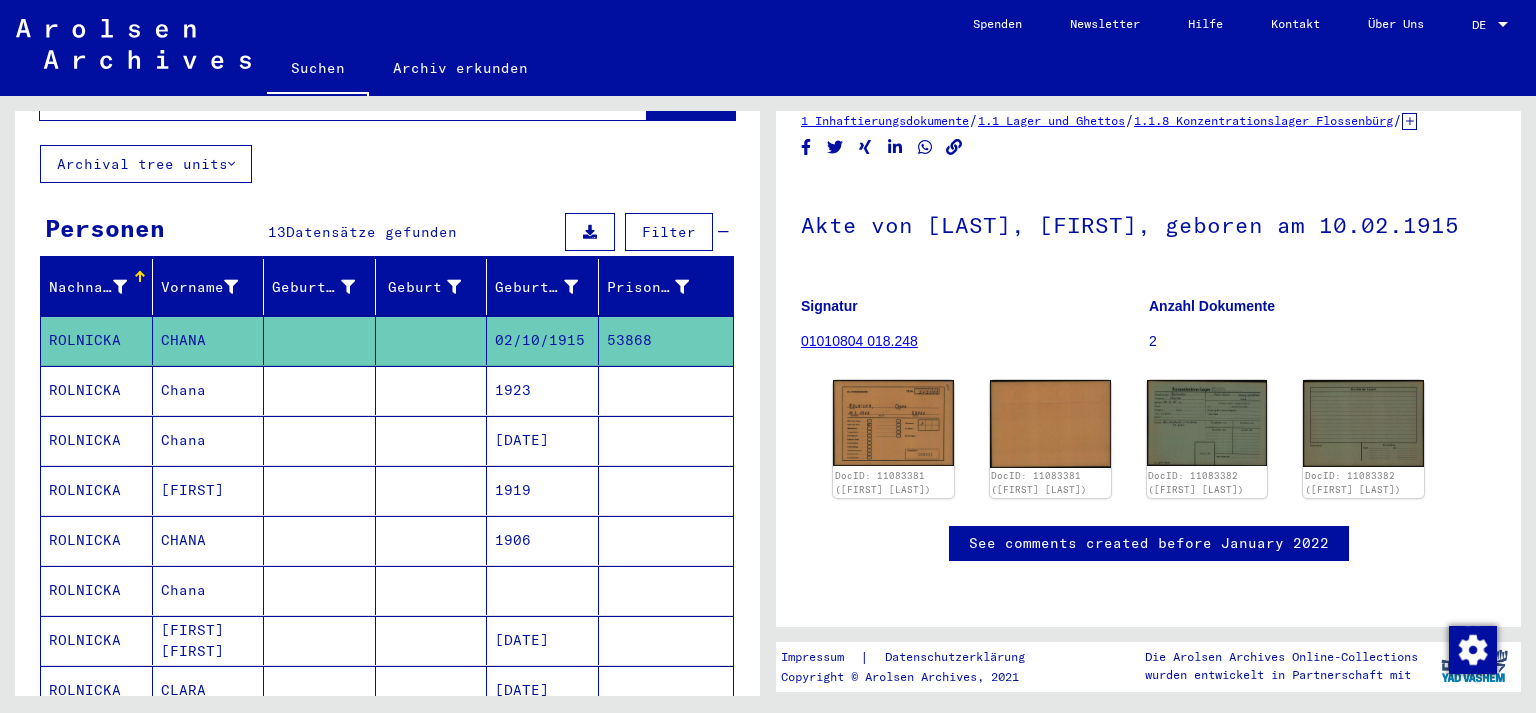 click on "[DATE]" at bounding box center [543, 490] 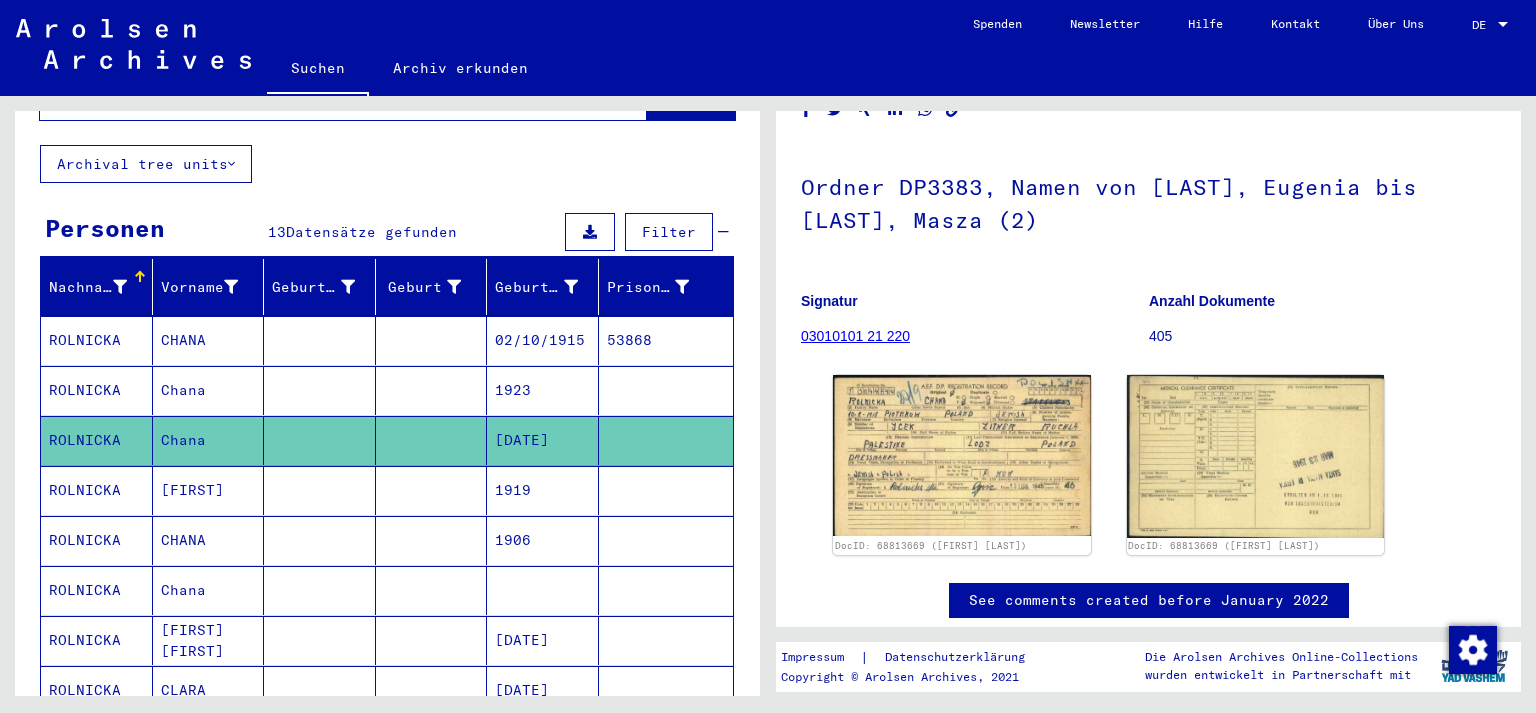 scroll, scrollTop: 110, scrollLeft: 0, axis: vertical 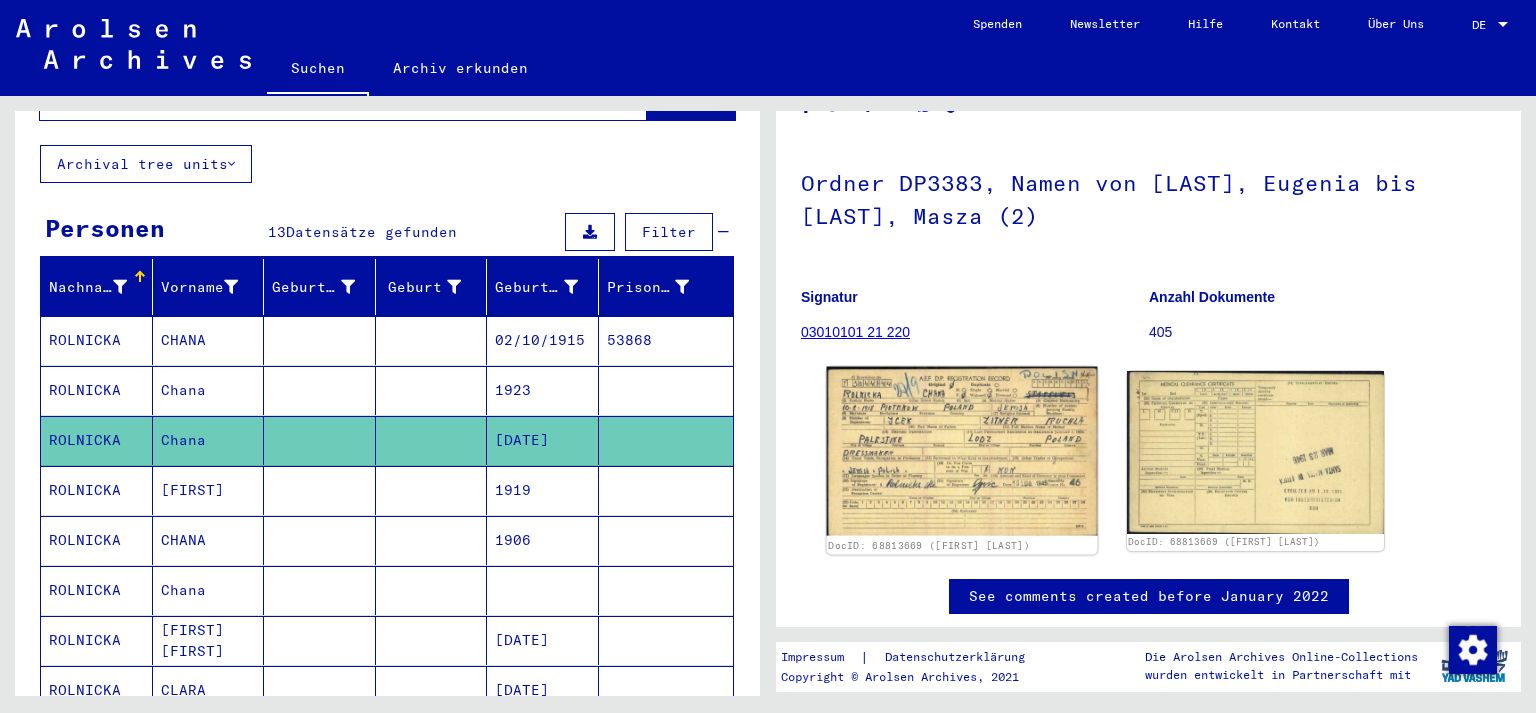 click 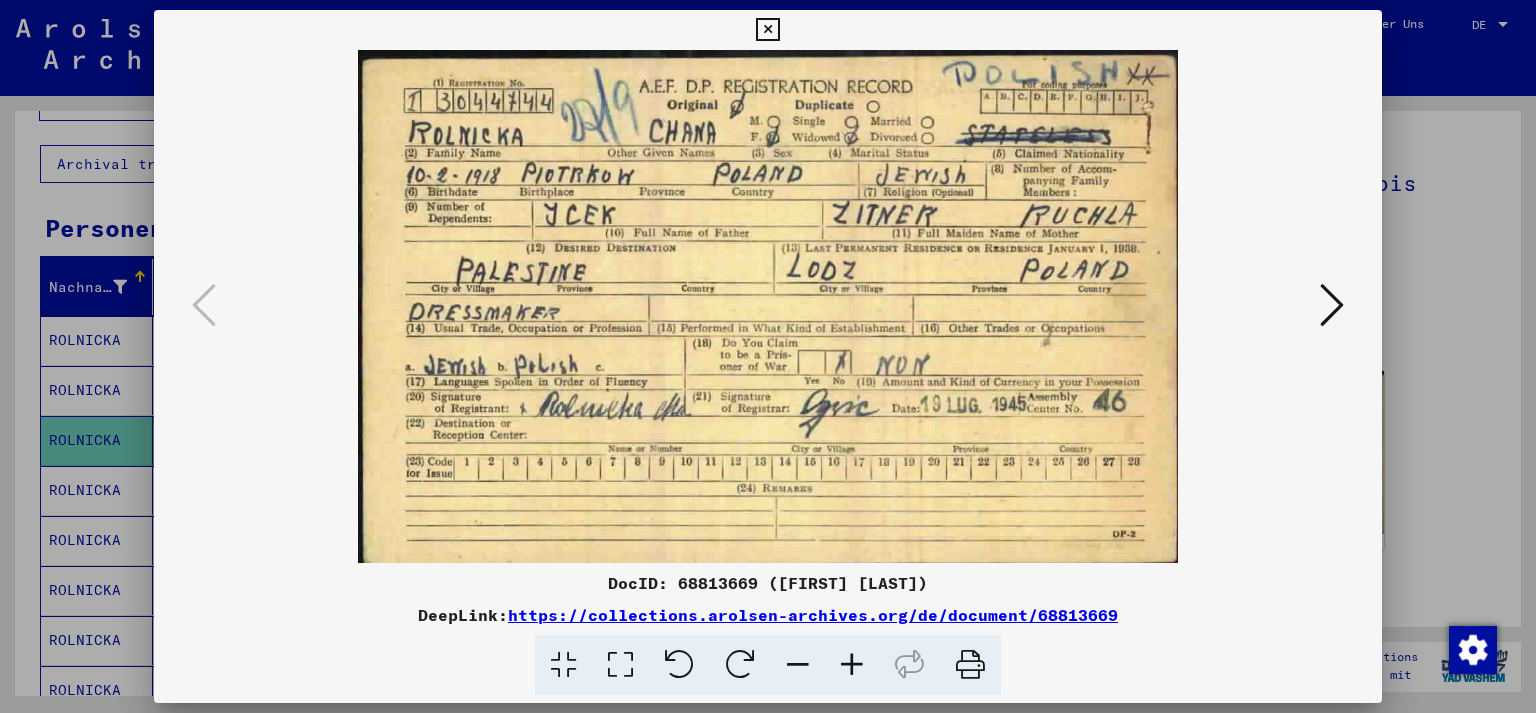 click at bounding box center [767, 30] 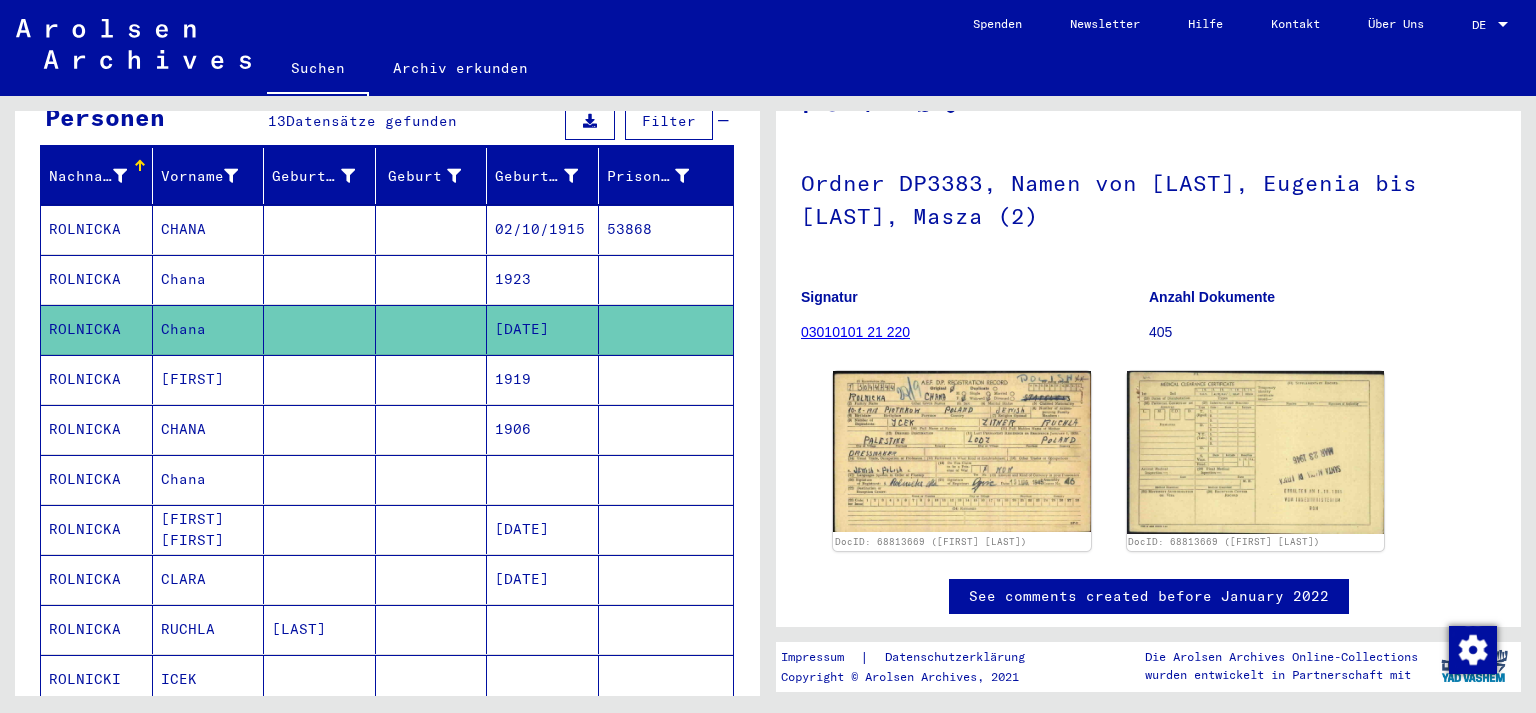 scroll, scrollTop: 331, scrollLeft: 0, axis: vertical 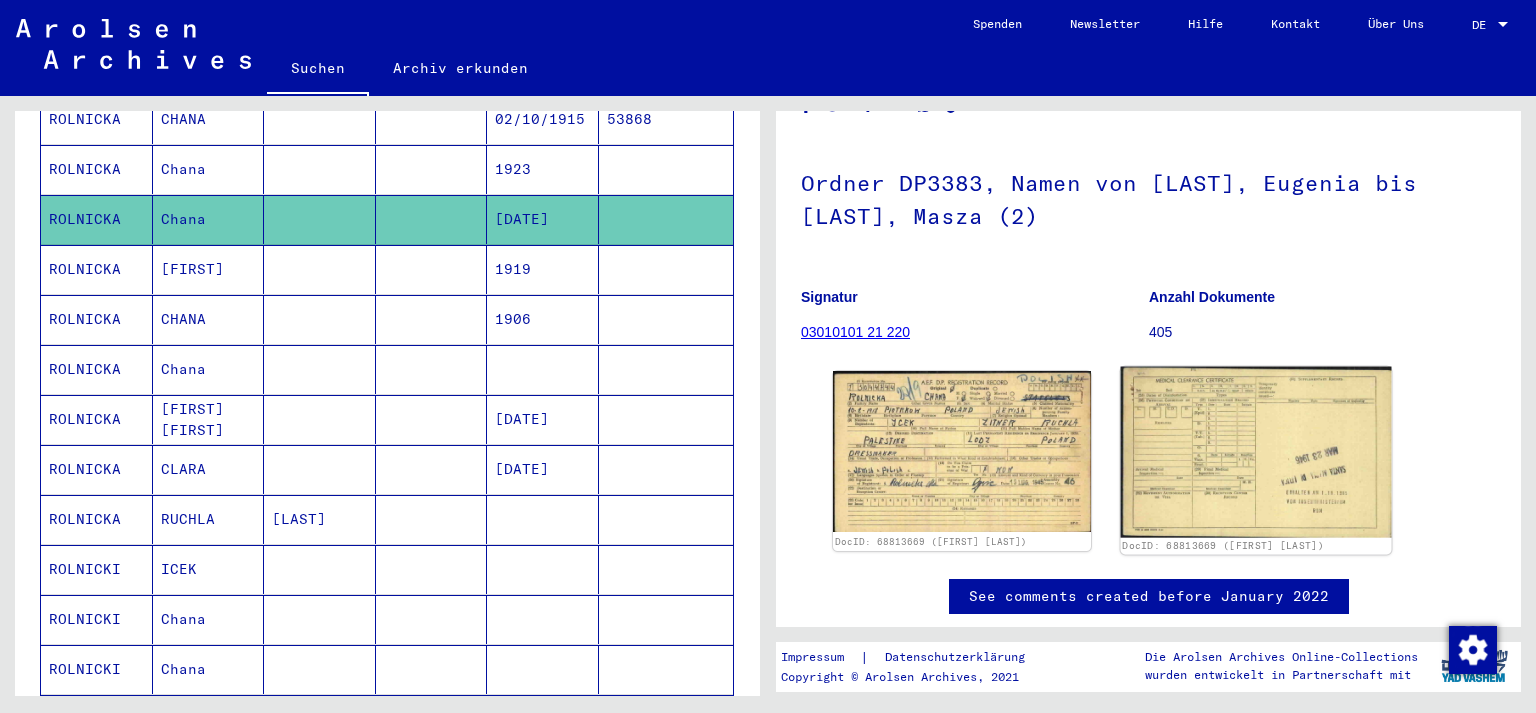 click 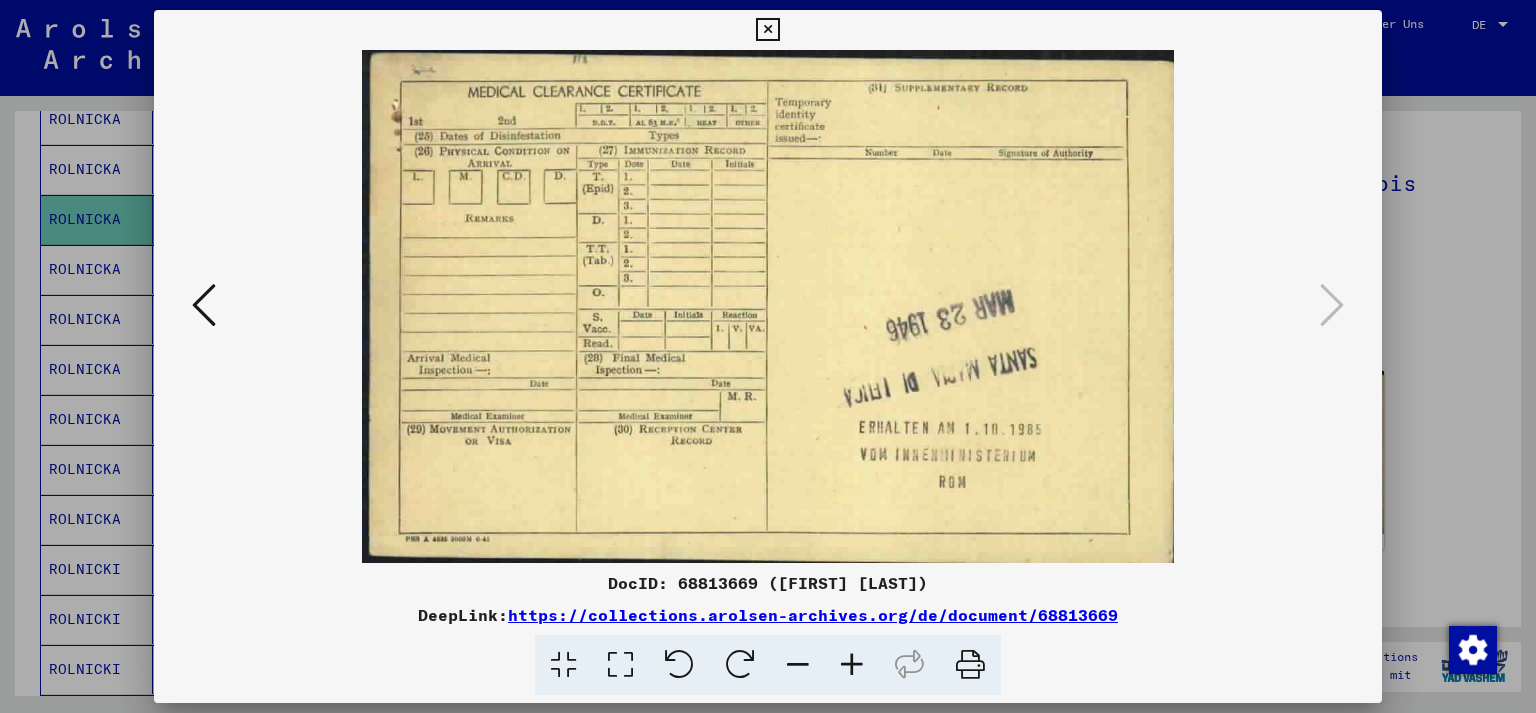 click at bounding box center [768, 356] 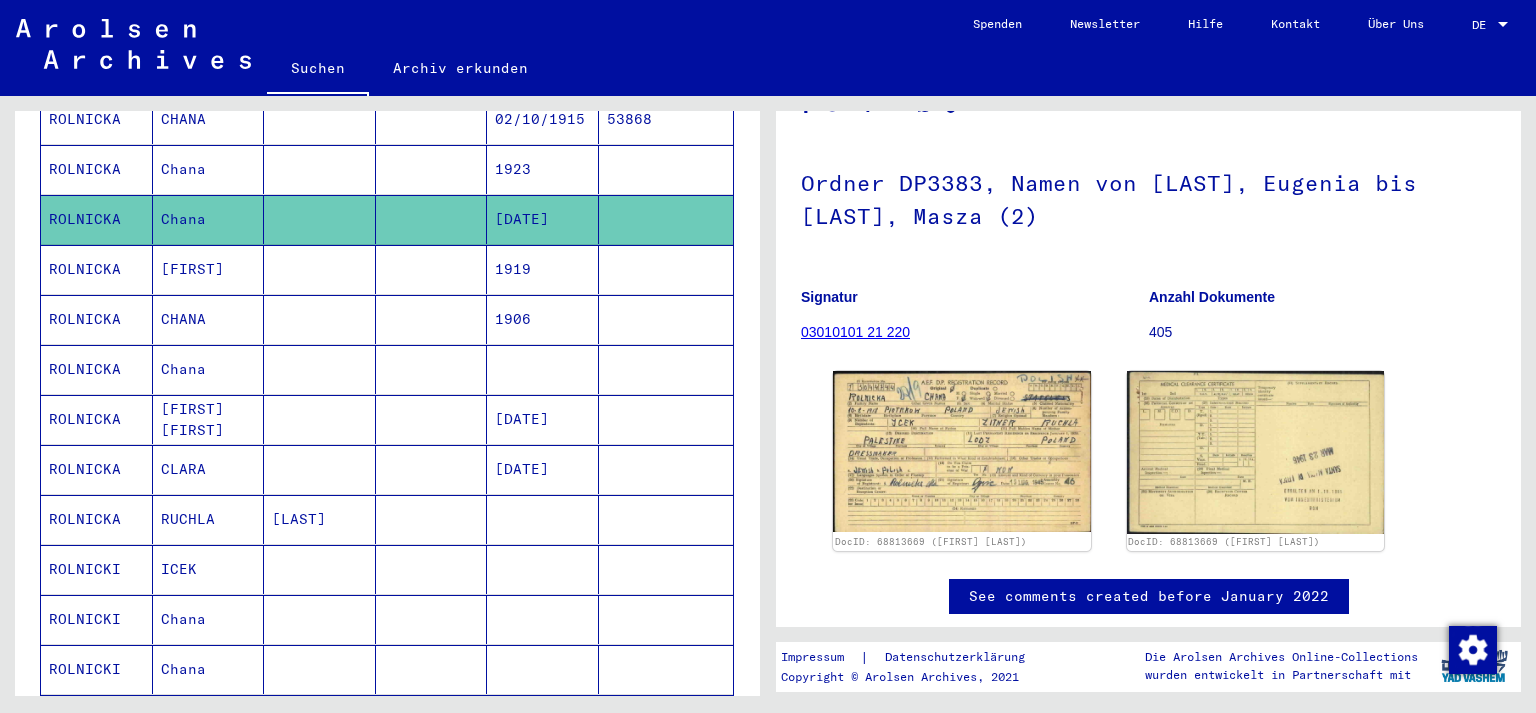 click on "[DATE]" at bounding box center (543, 469) 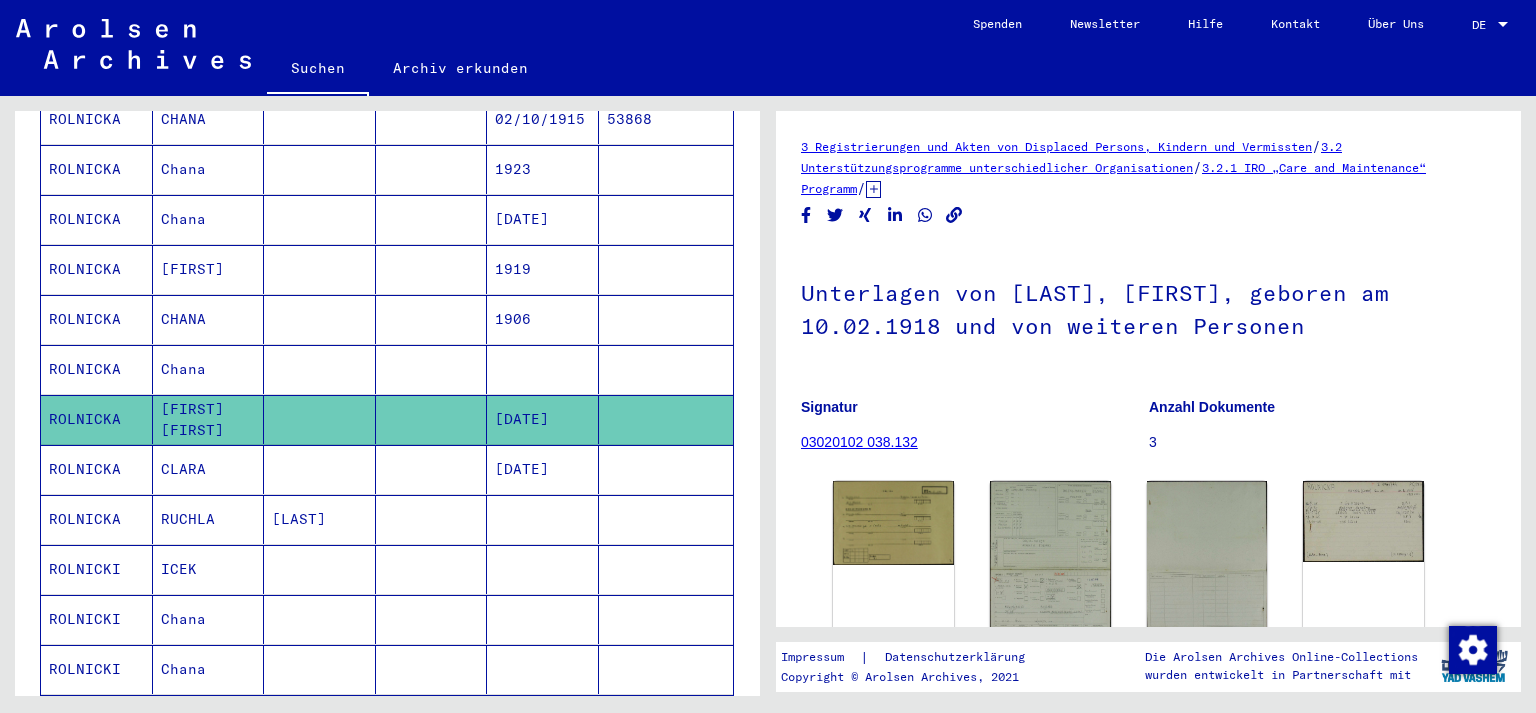 scroll, scrollTop: 221, scrollLeft: 0, axis: vertical 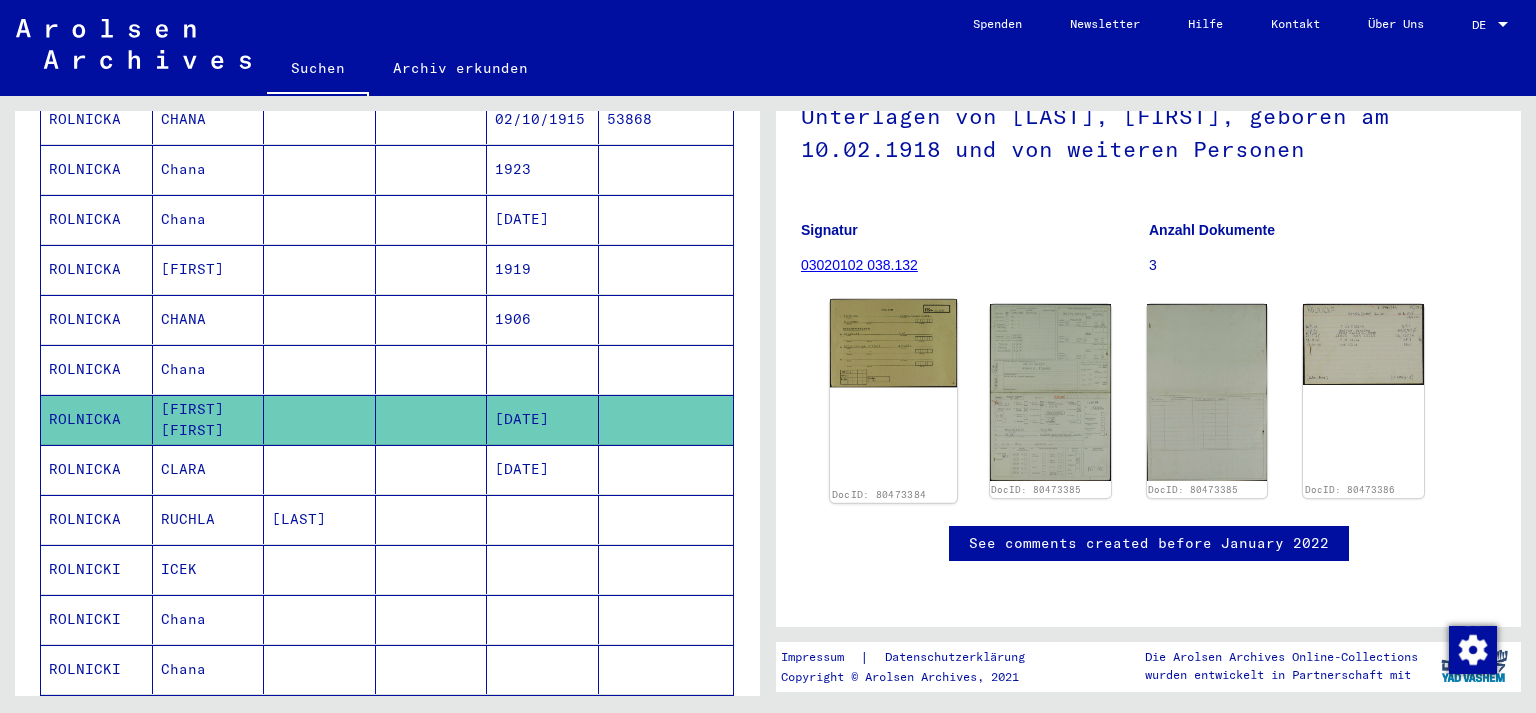 click 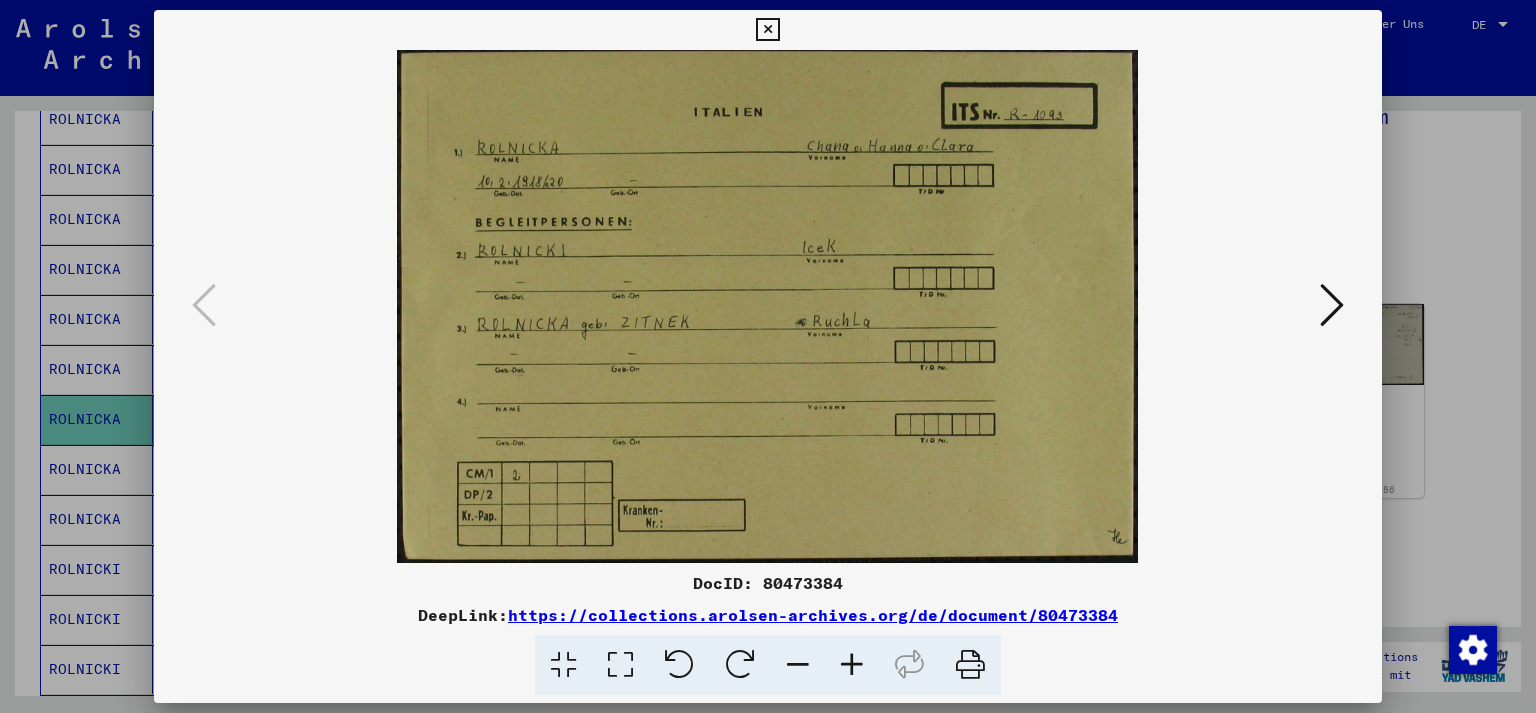 click at bounding box center (767, 30) 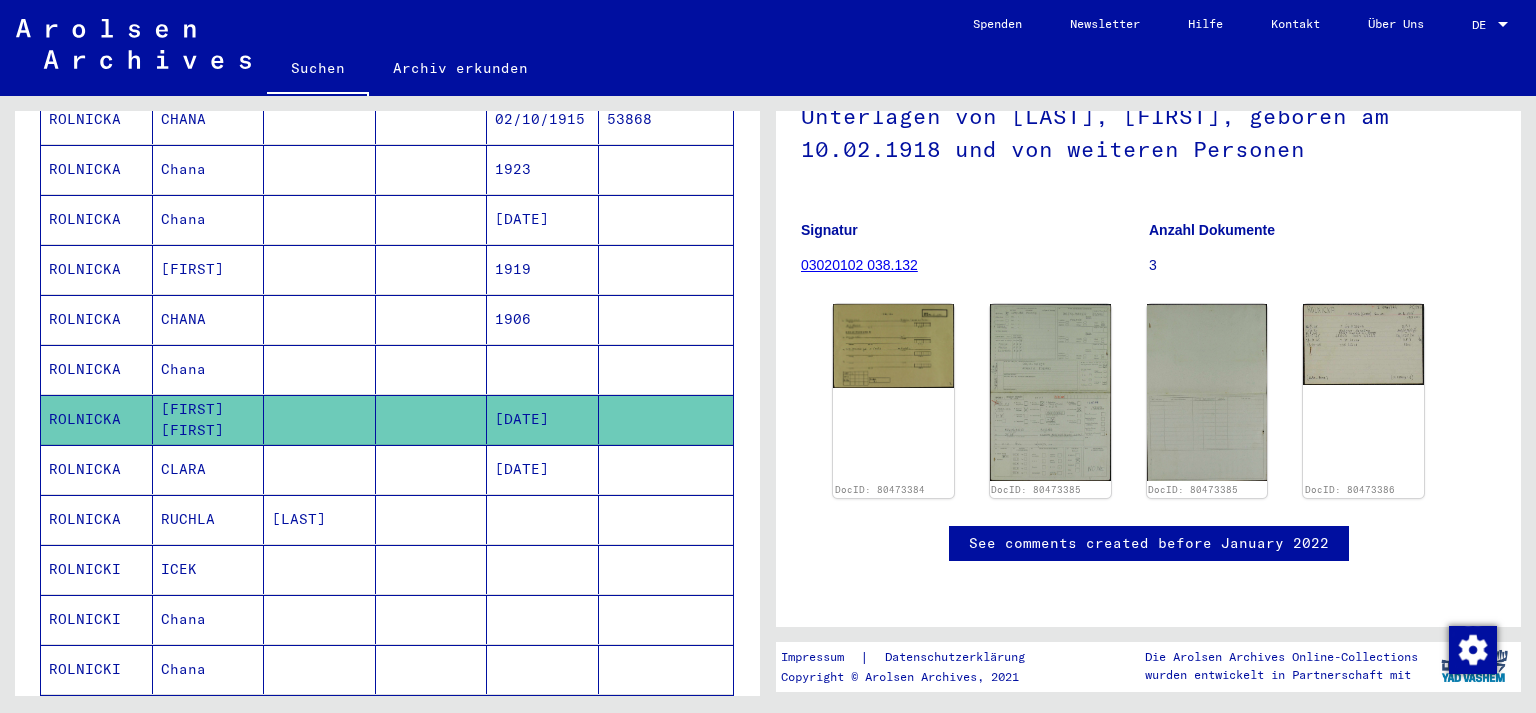click on "[DATE]" at bounding box center (543, 269) 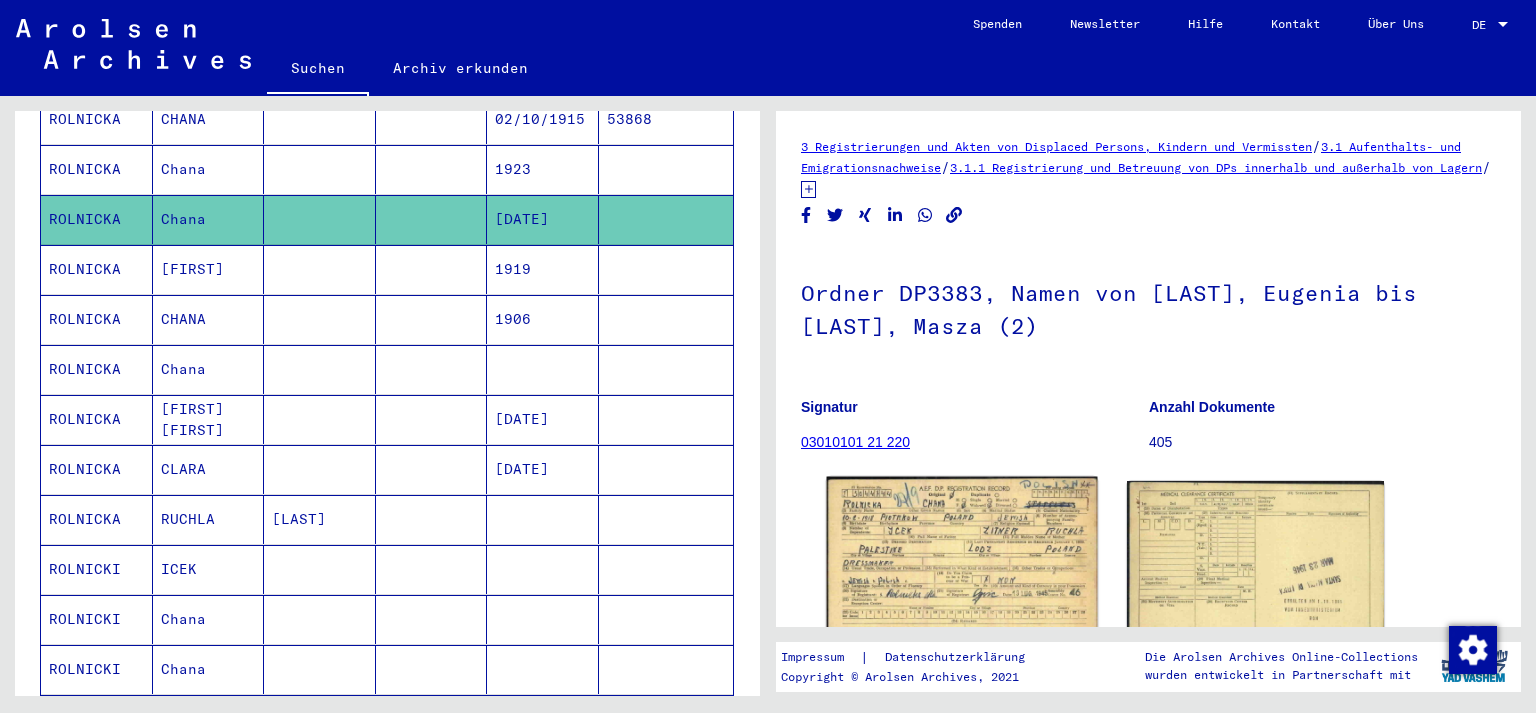 click 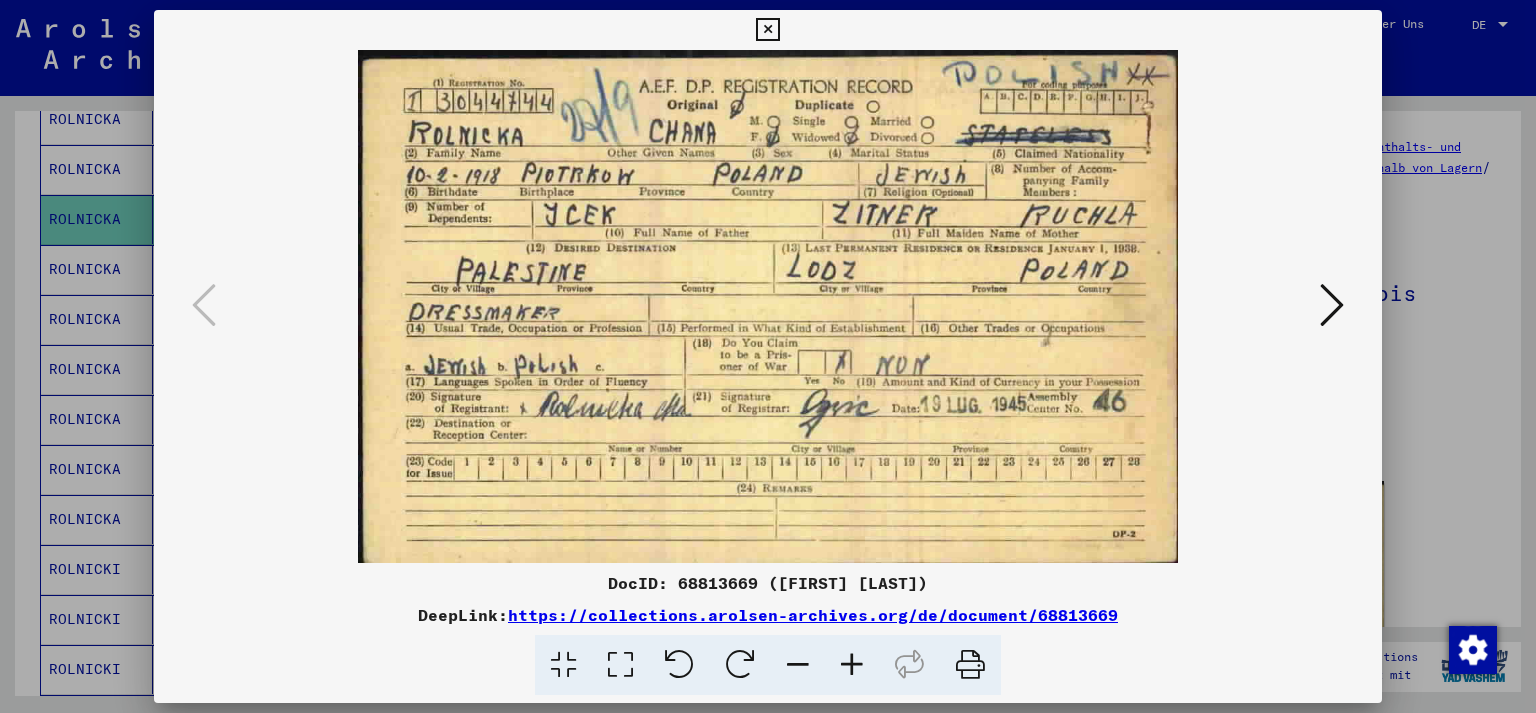 click at bounding box center (767, 30) 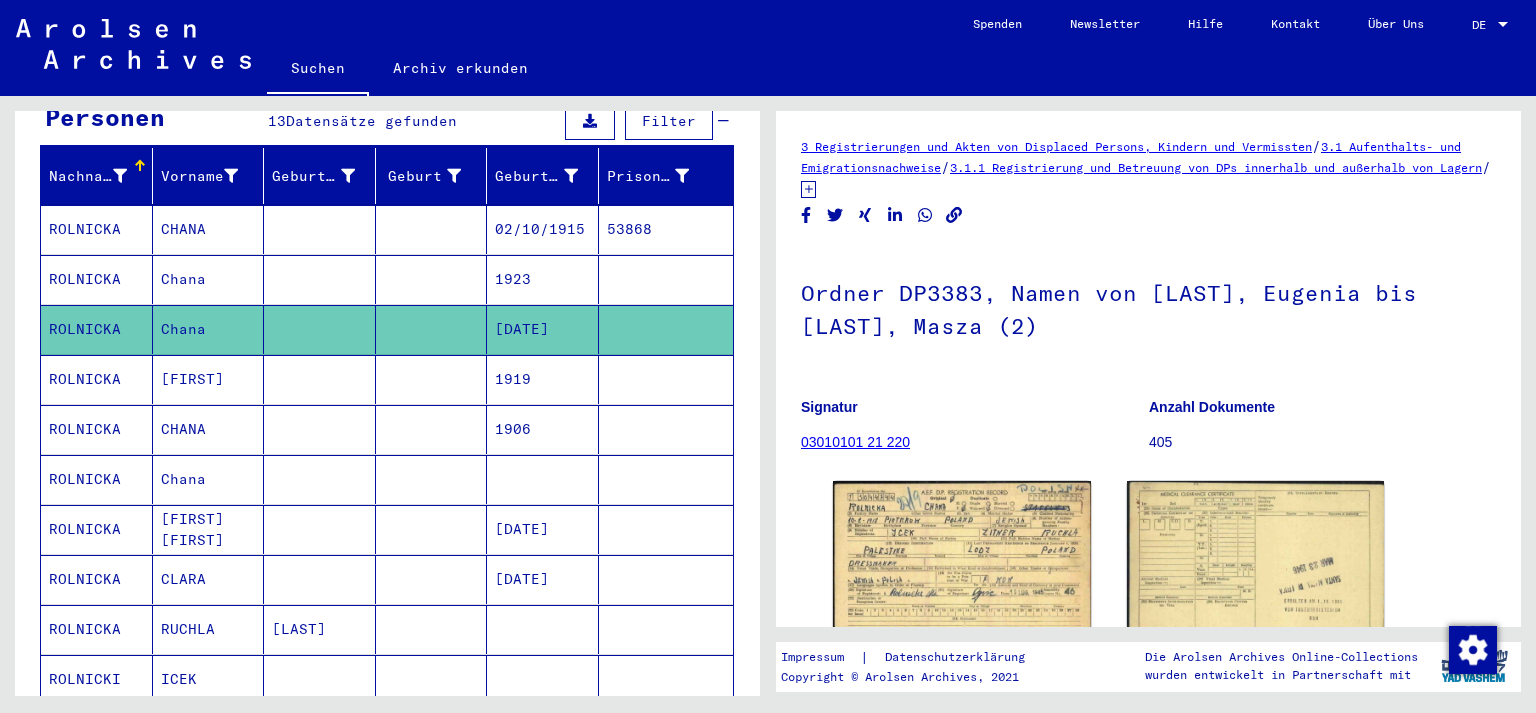 scroll, scrollTop: 331, scrollLeft: 0, axis: vertical 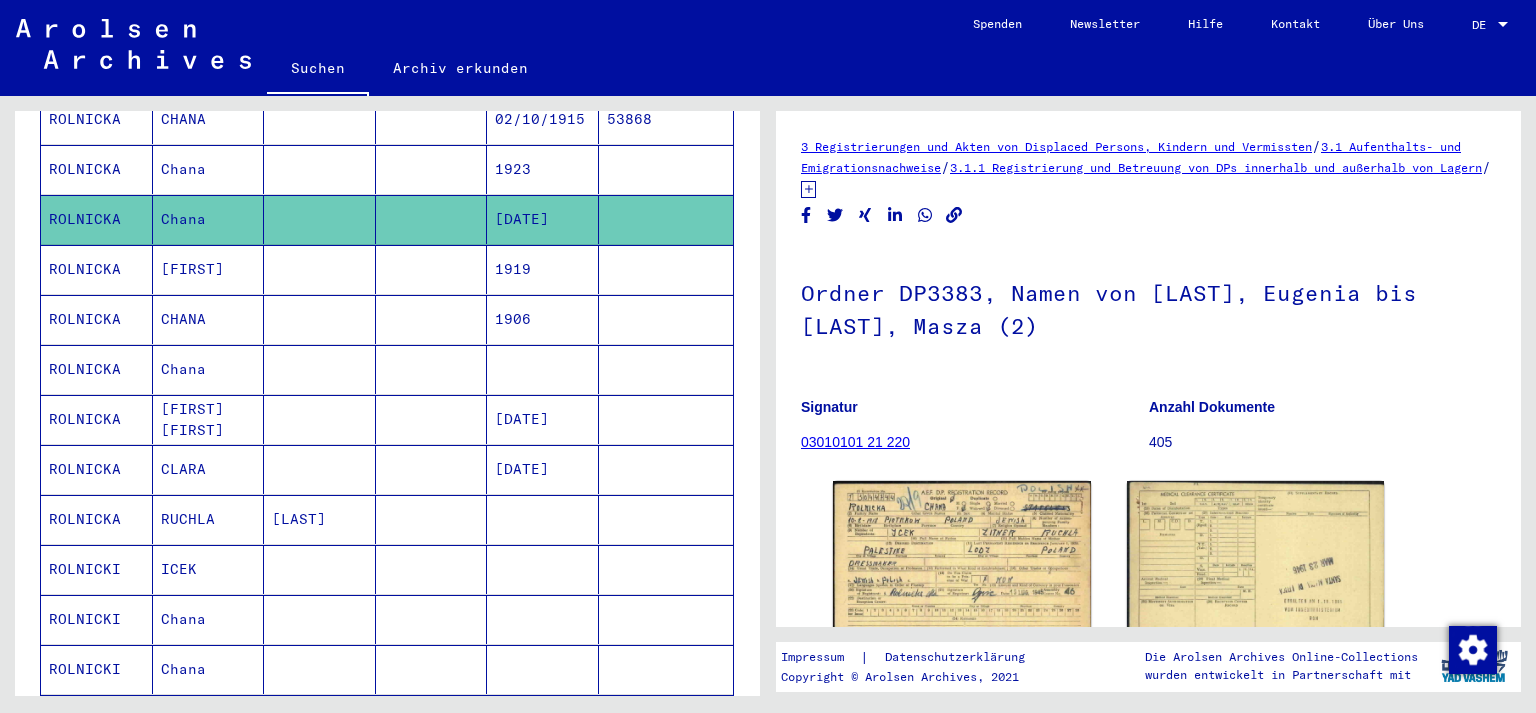 click on "[LAST]" at bounding box center [320, 569] 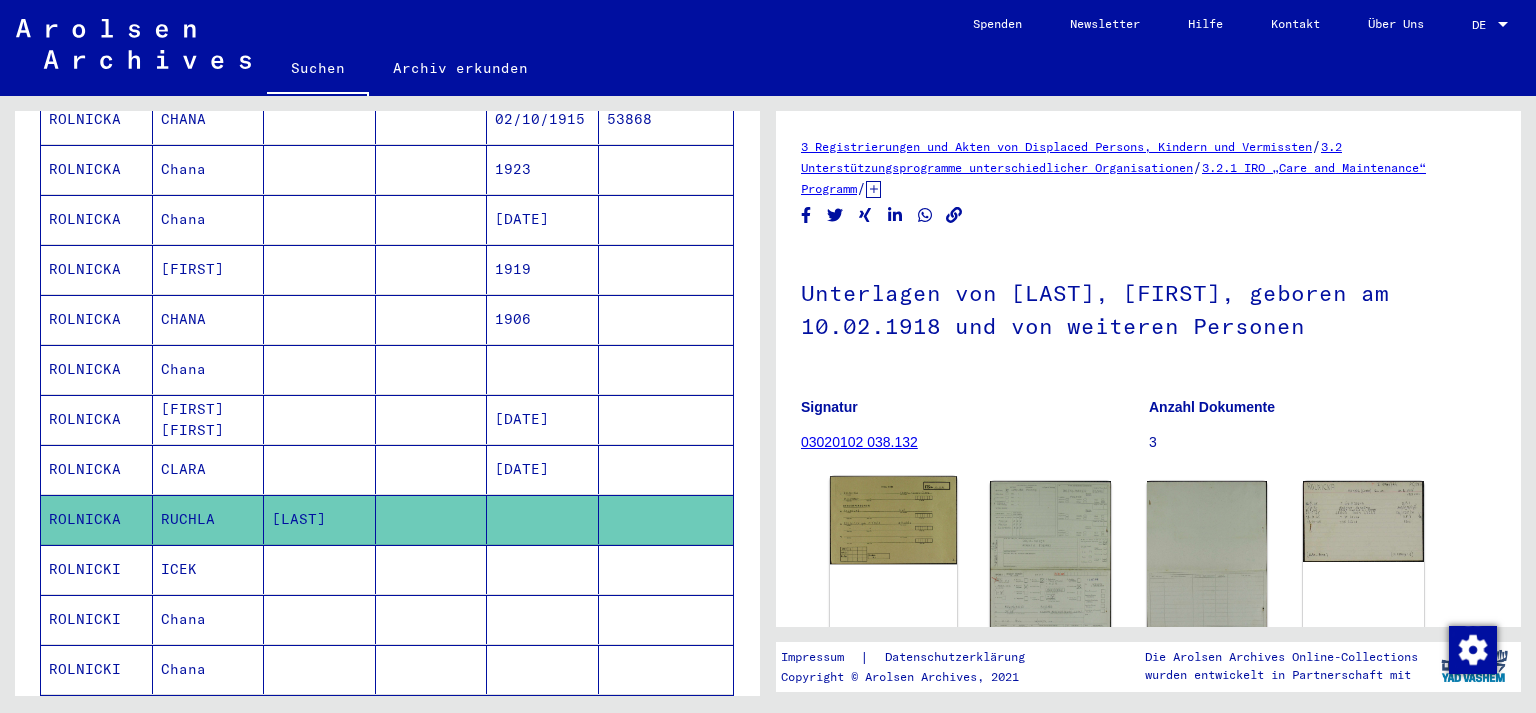 click 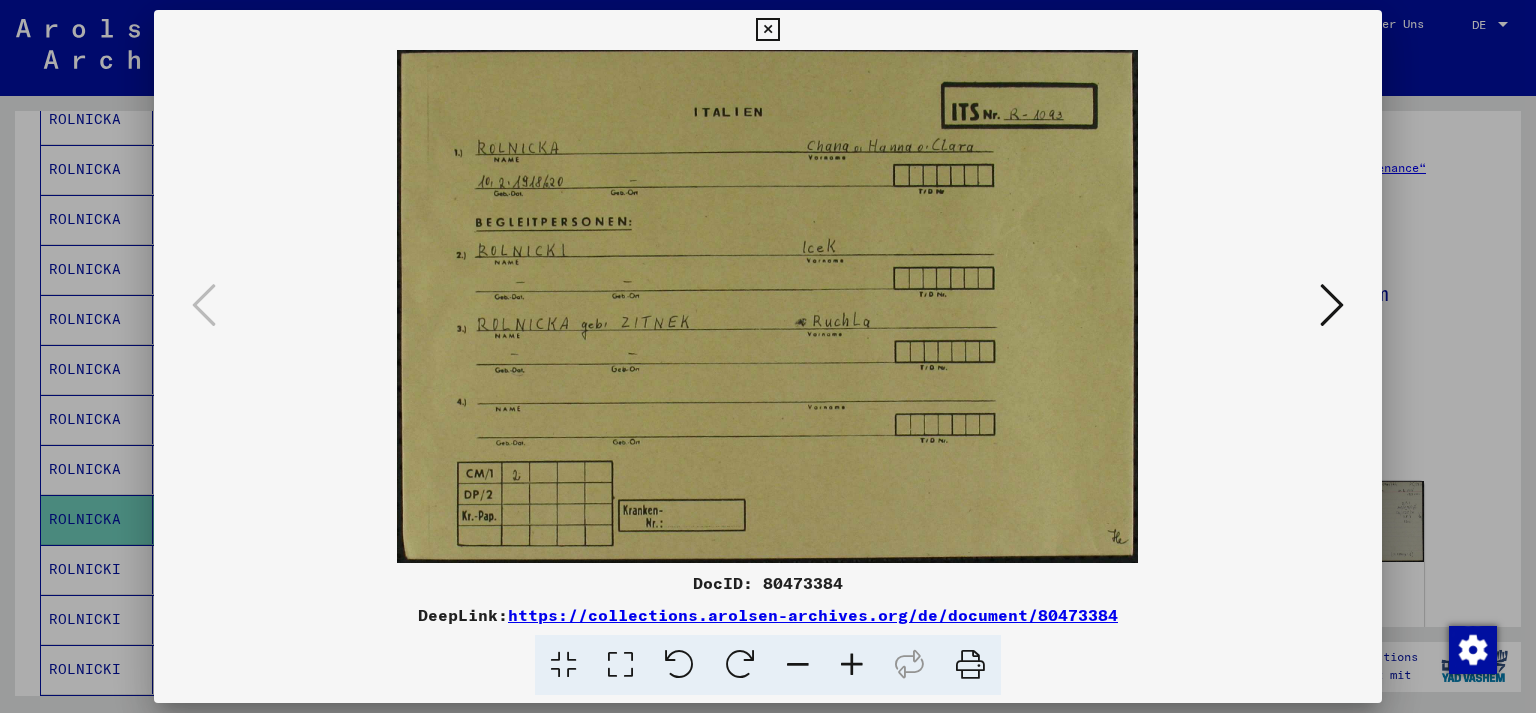 click at bounding box center [767, 30] 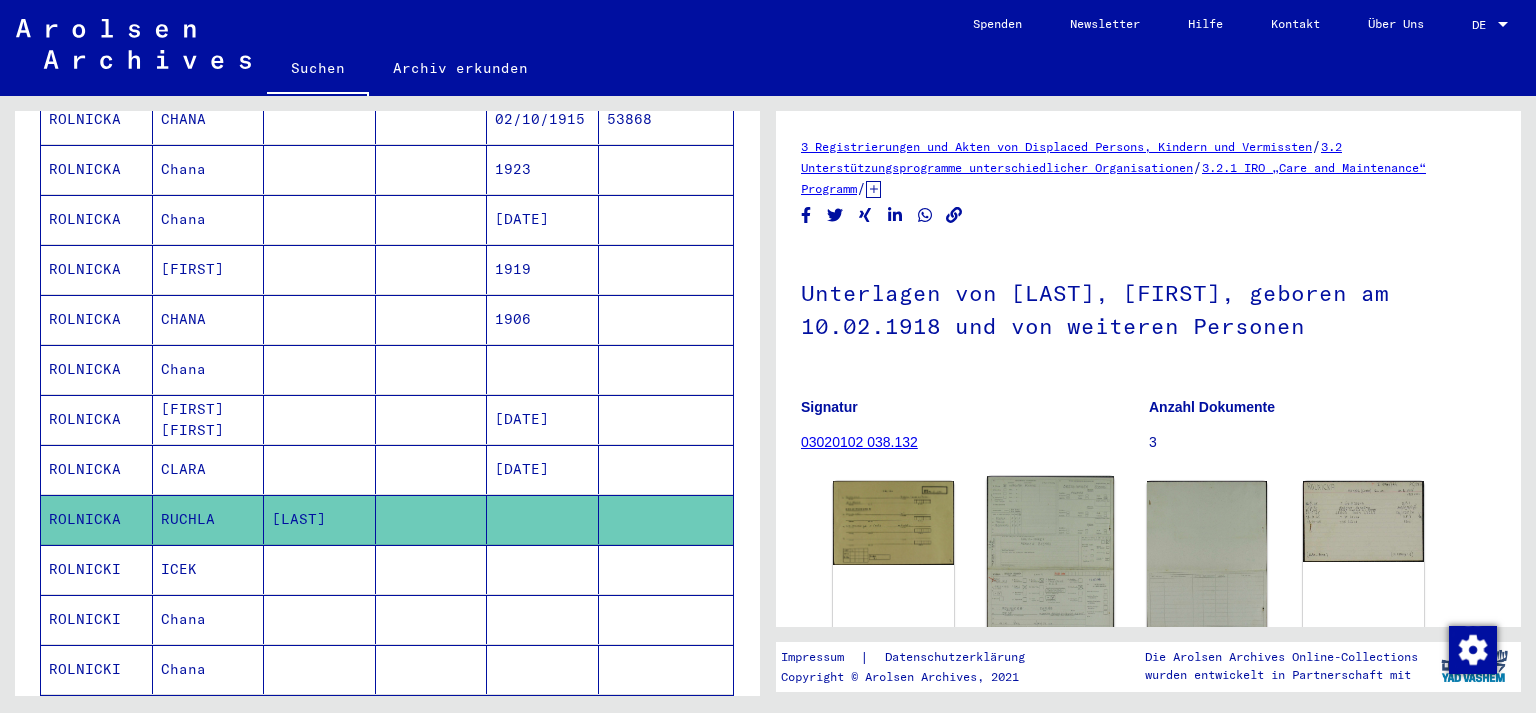 click 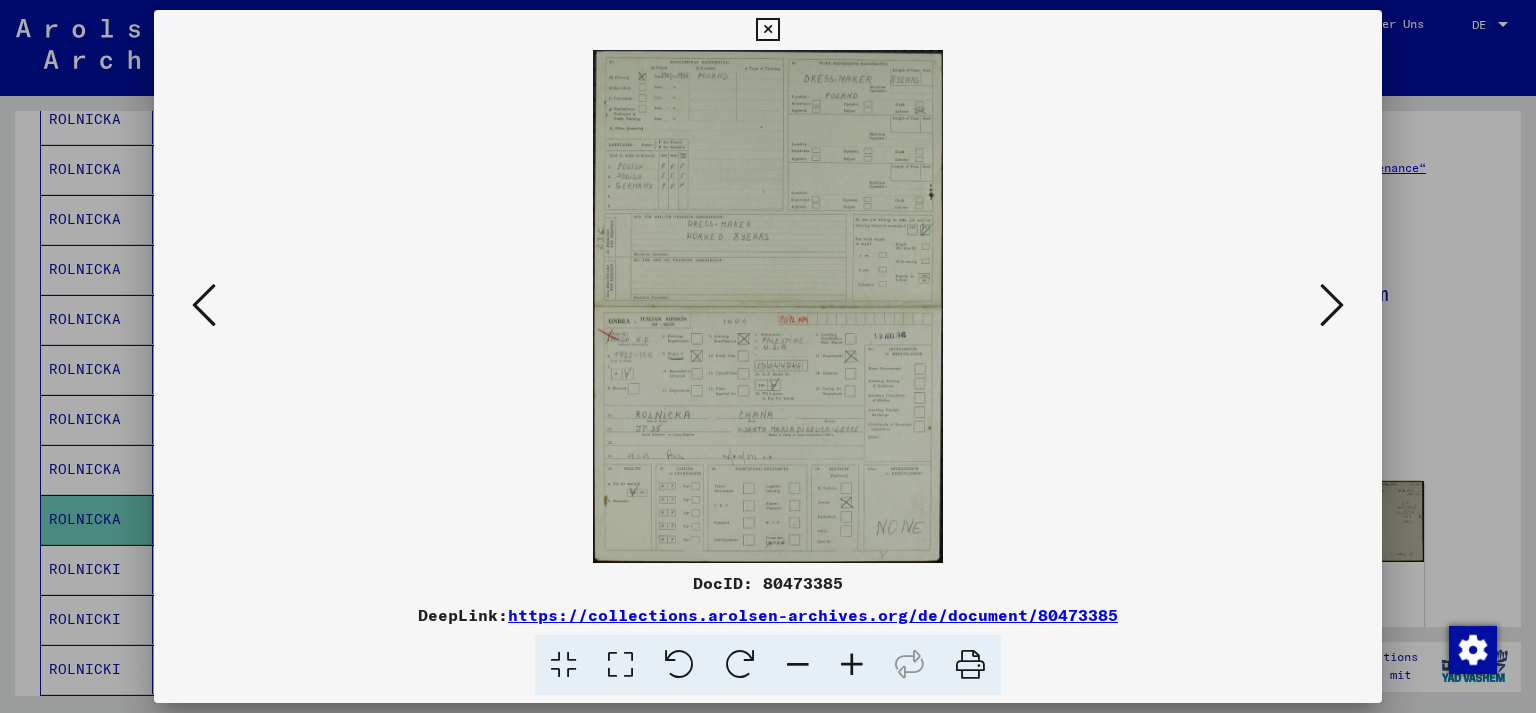 click at bounding box center (852, 665) 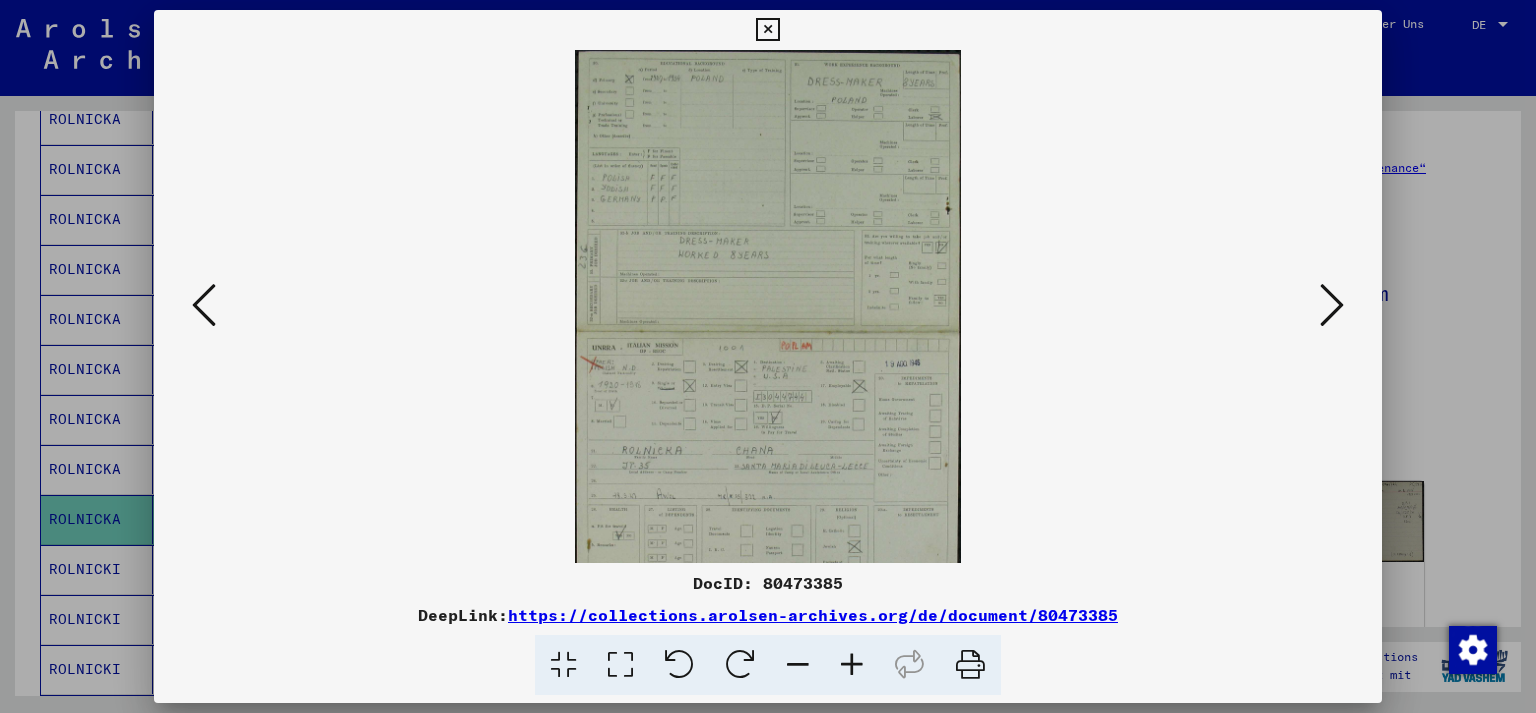 click at bounding box center (852, 665) 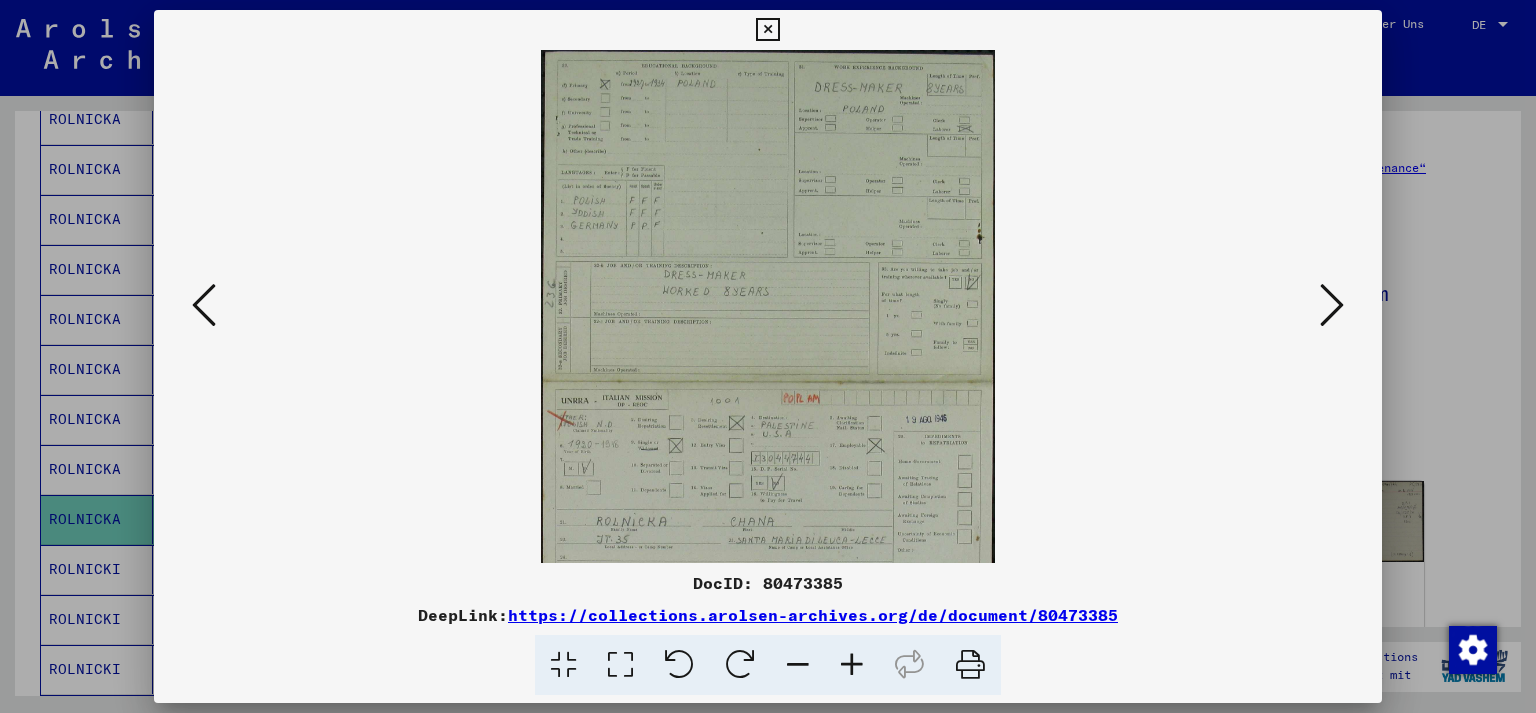 click at bounding box center (852, 665) 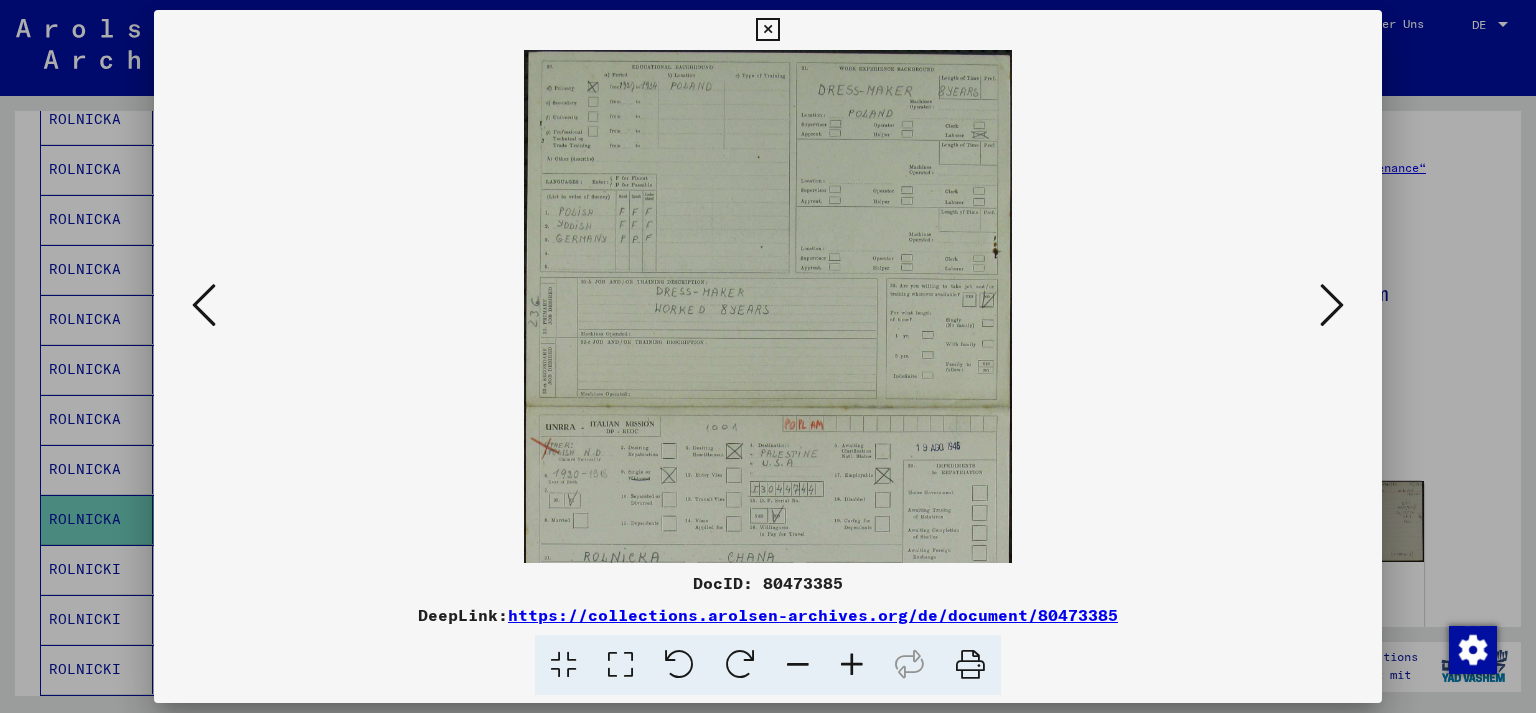 click at bounding box center [852, 665] 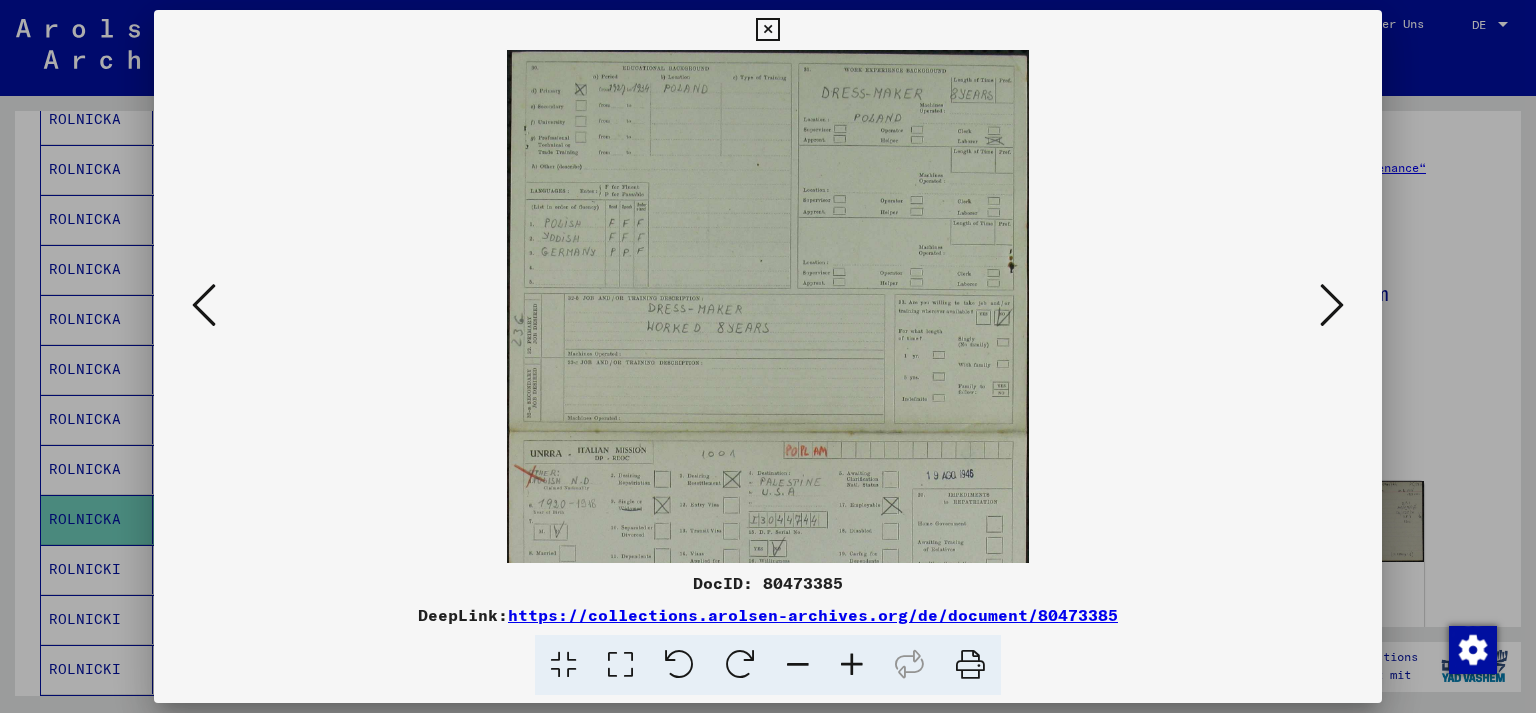 click at bounding box center (852, 665) 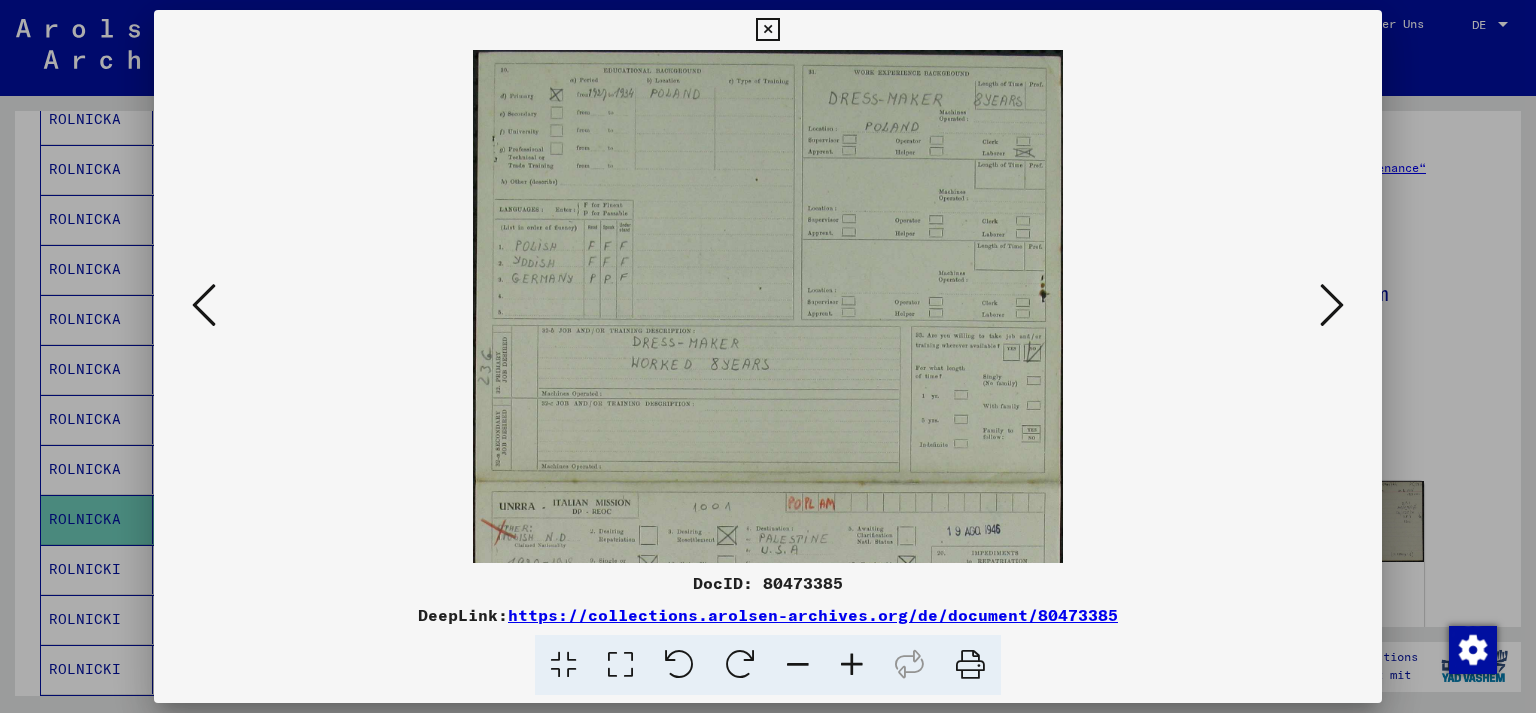 click at bounding box center (852, 665) 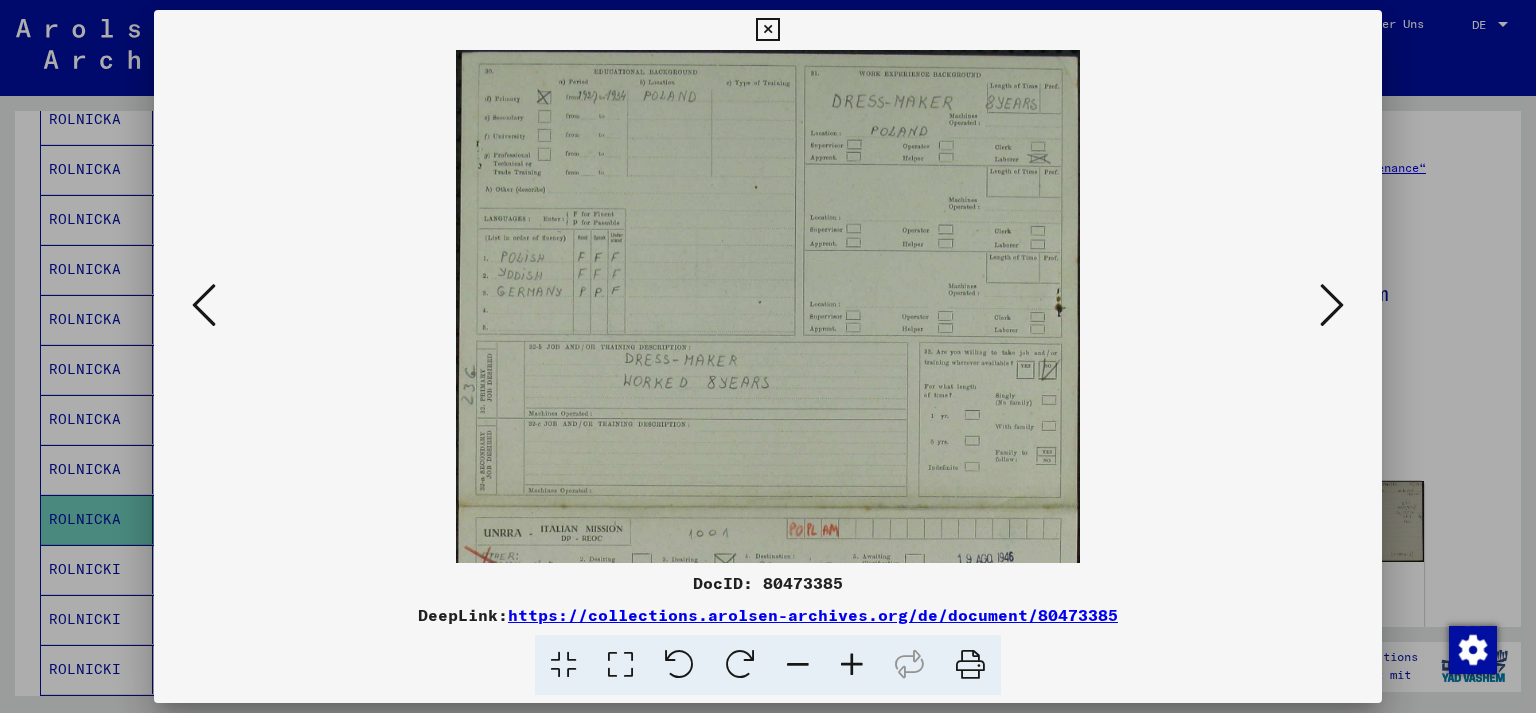 click at bounding box center (852, 665) 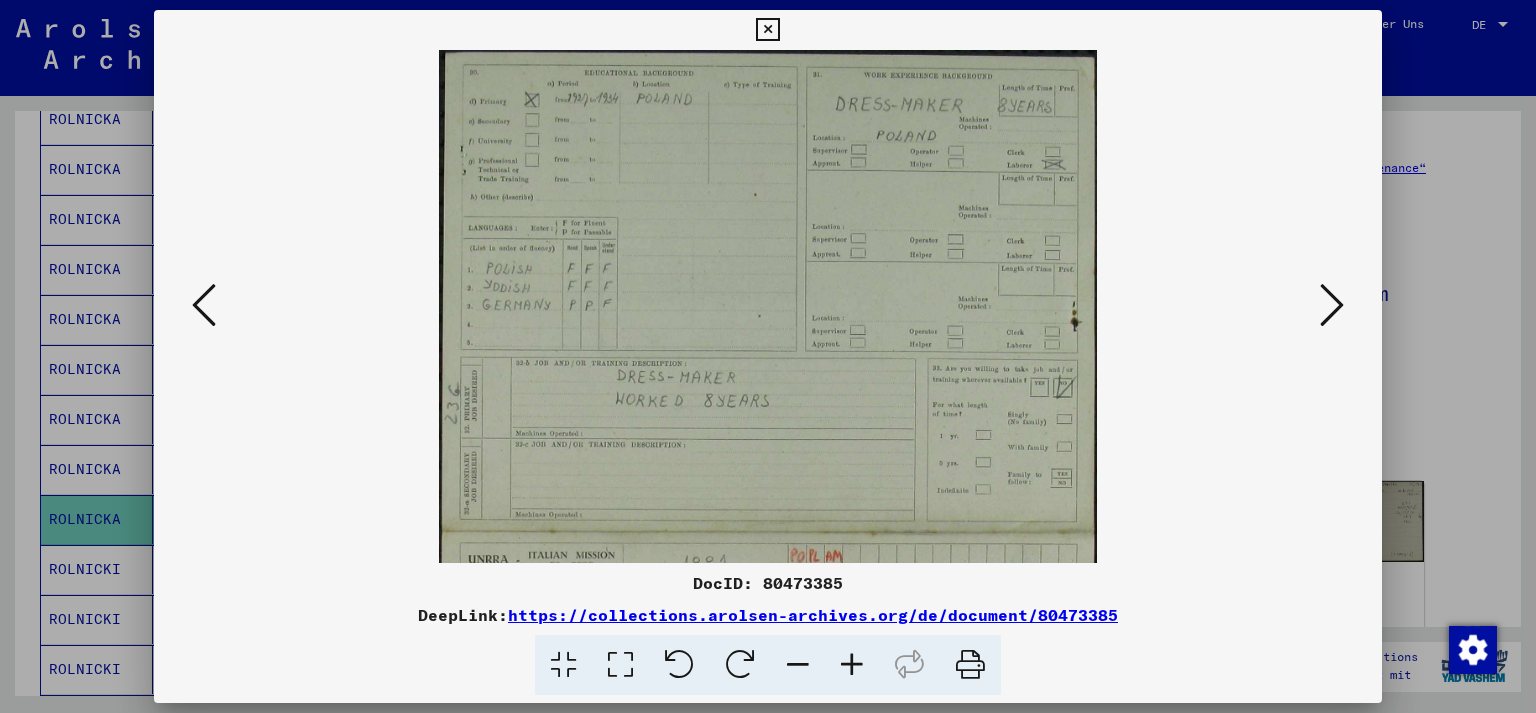 click at bounding box center [852, 665] 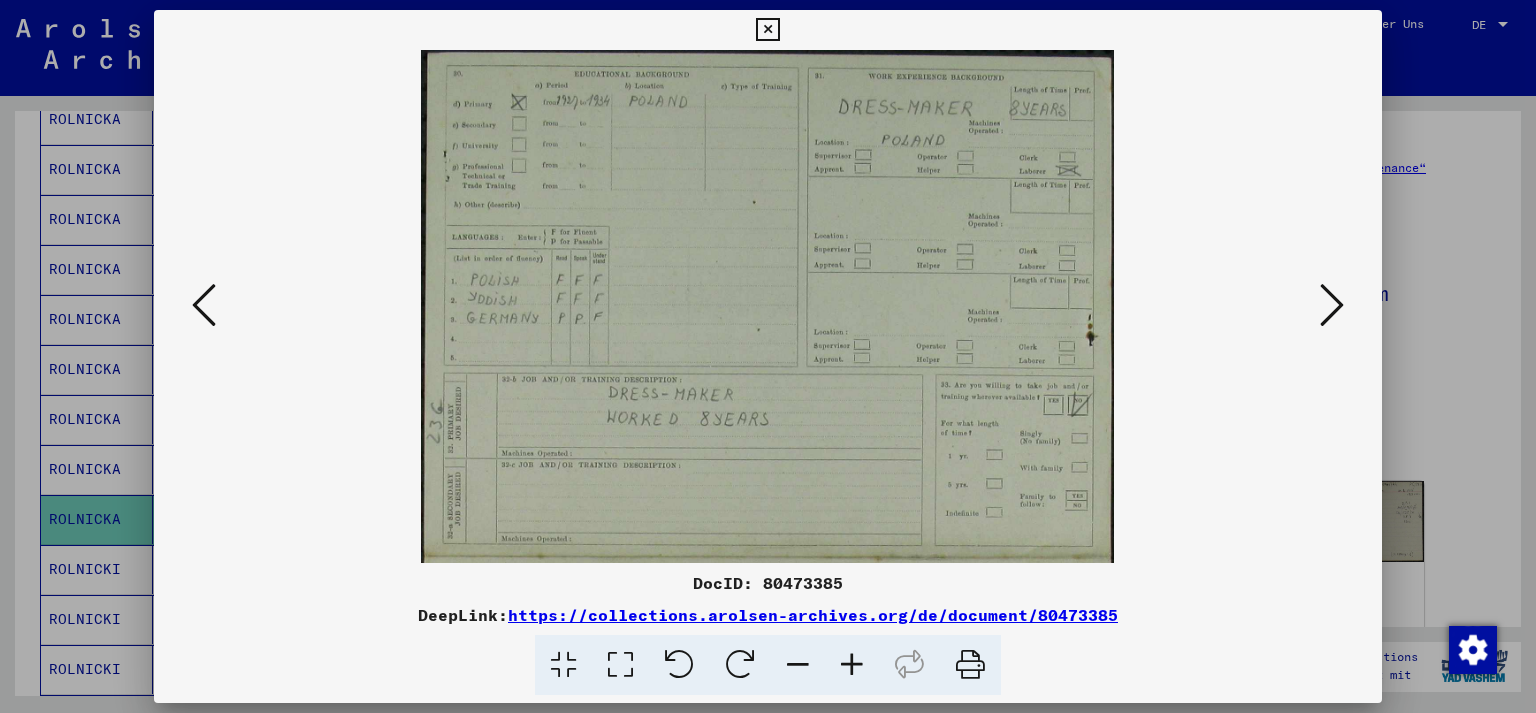 click at bounding box center [852, 665] 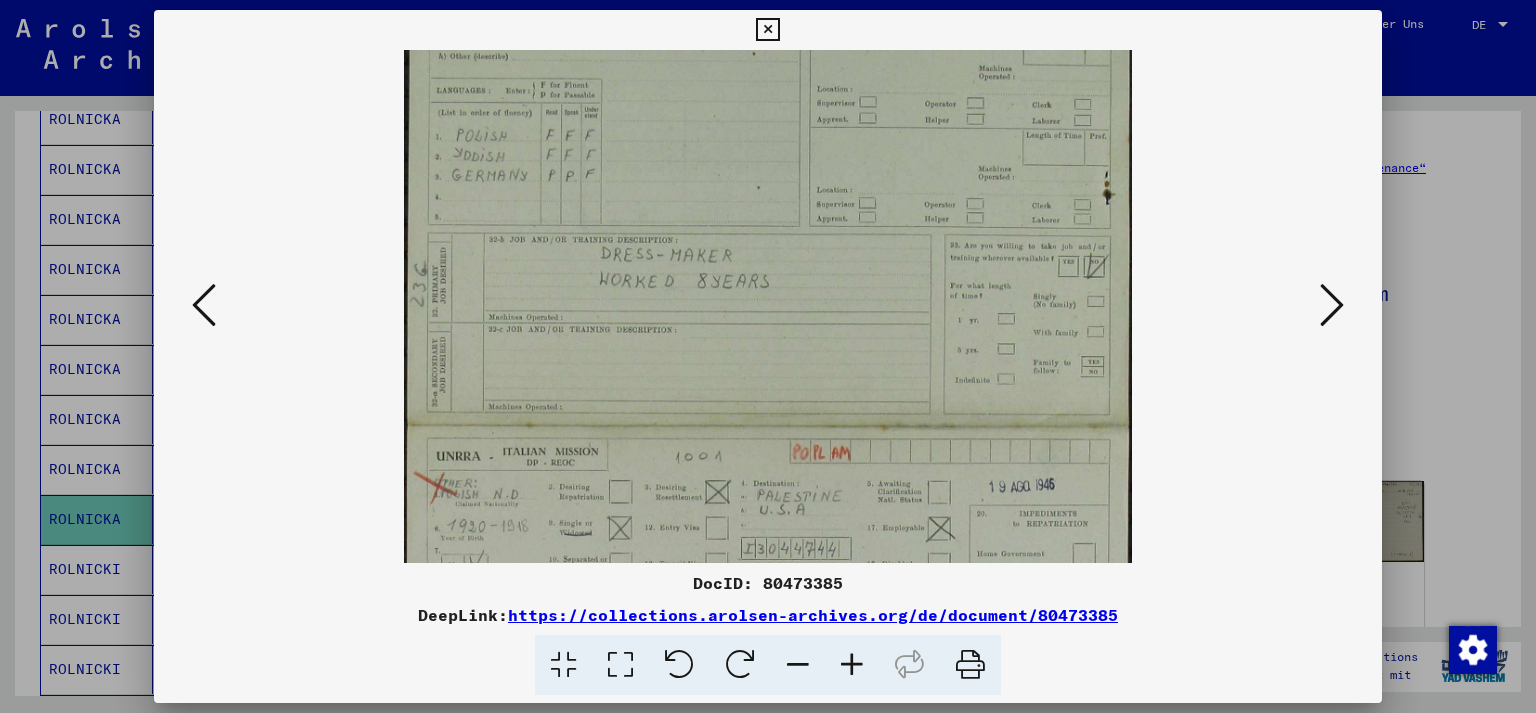 scroll, scrollTop: 278, scrollLeft: 0, axis: vertical 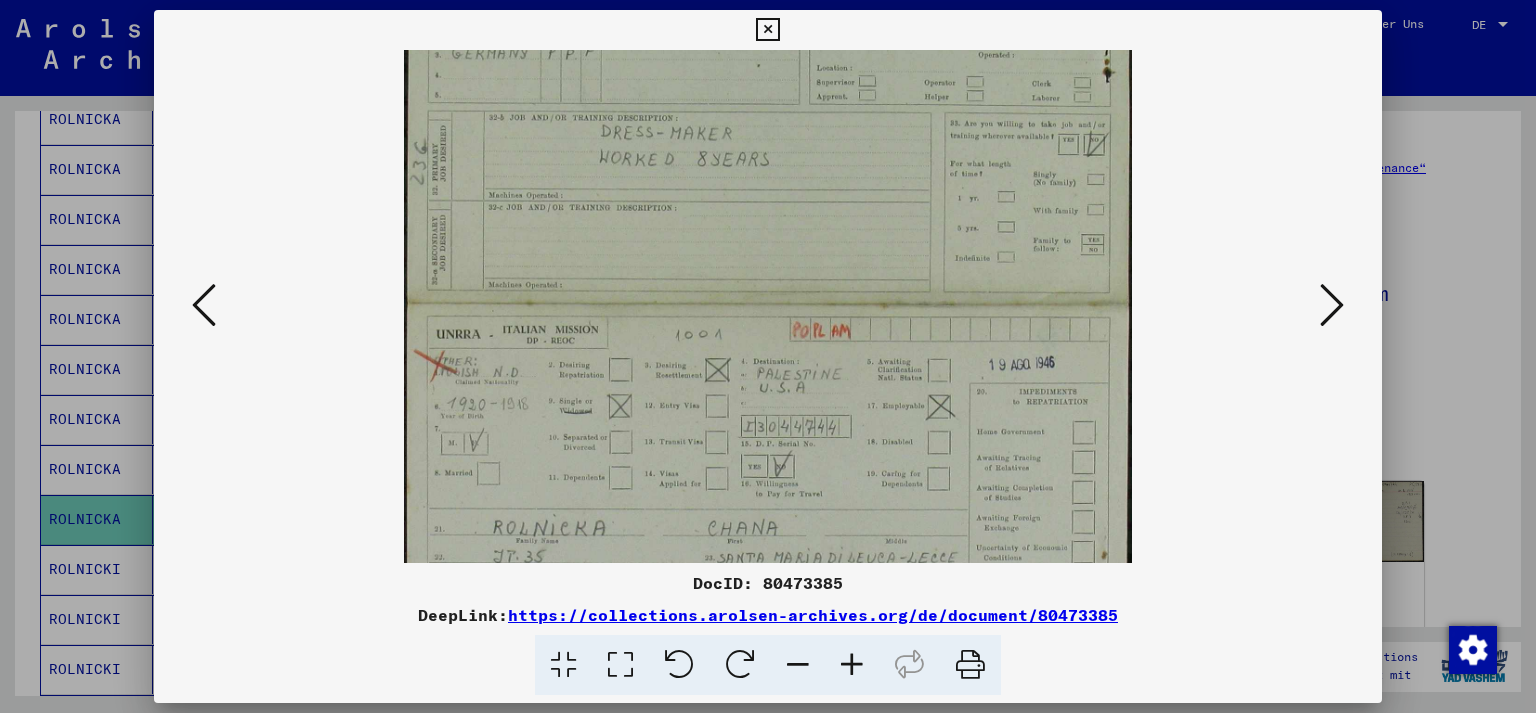 drag, startPoint x: 747, startPoint y: 486, endPoint x: 730, endPoint y: 235, distance: 251.57504 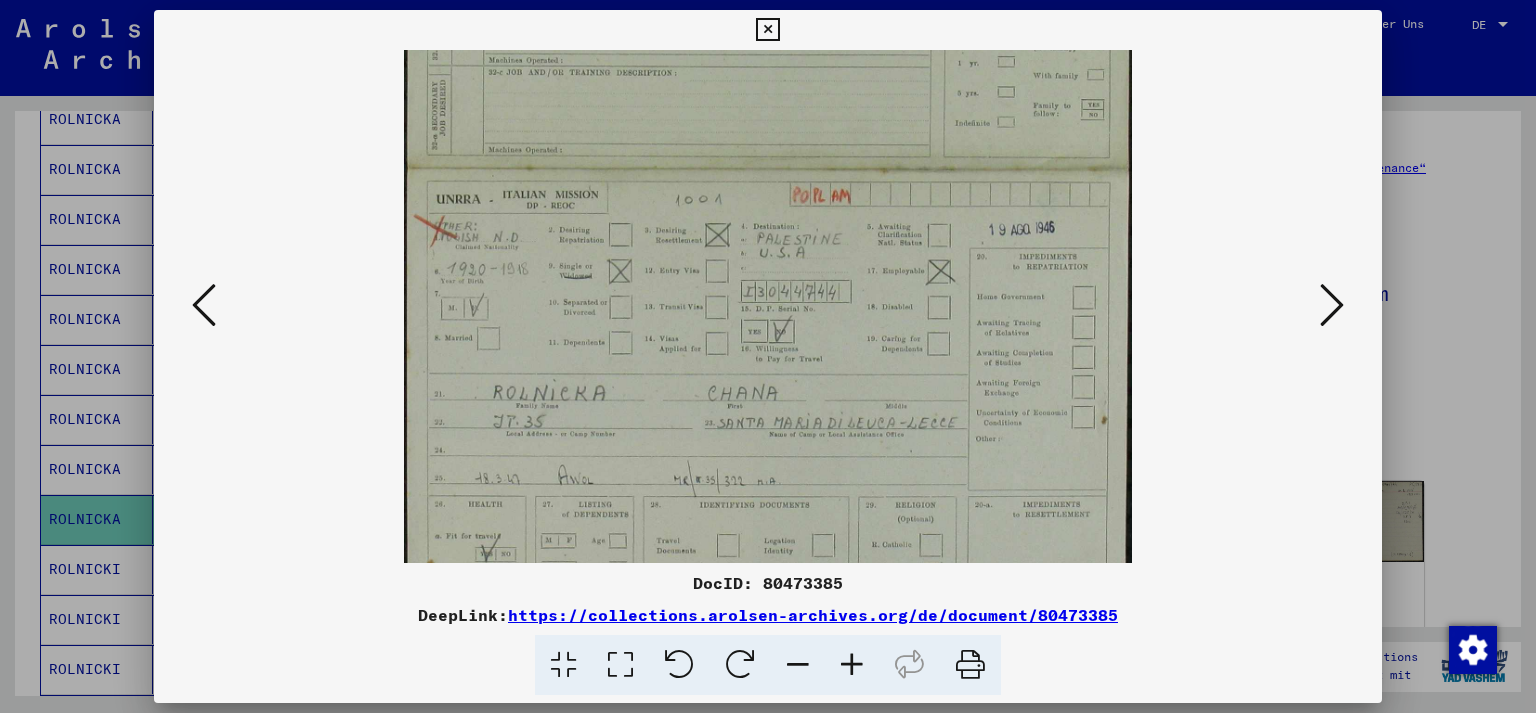 drag, startPoint x: 754, startPoint y: 377, endPoint x: 753, endPoint y: 242, distance: 135.00371 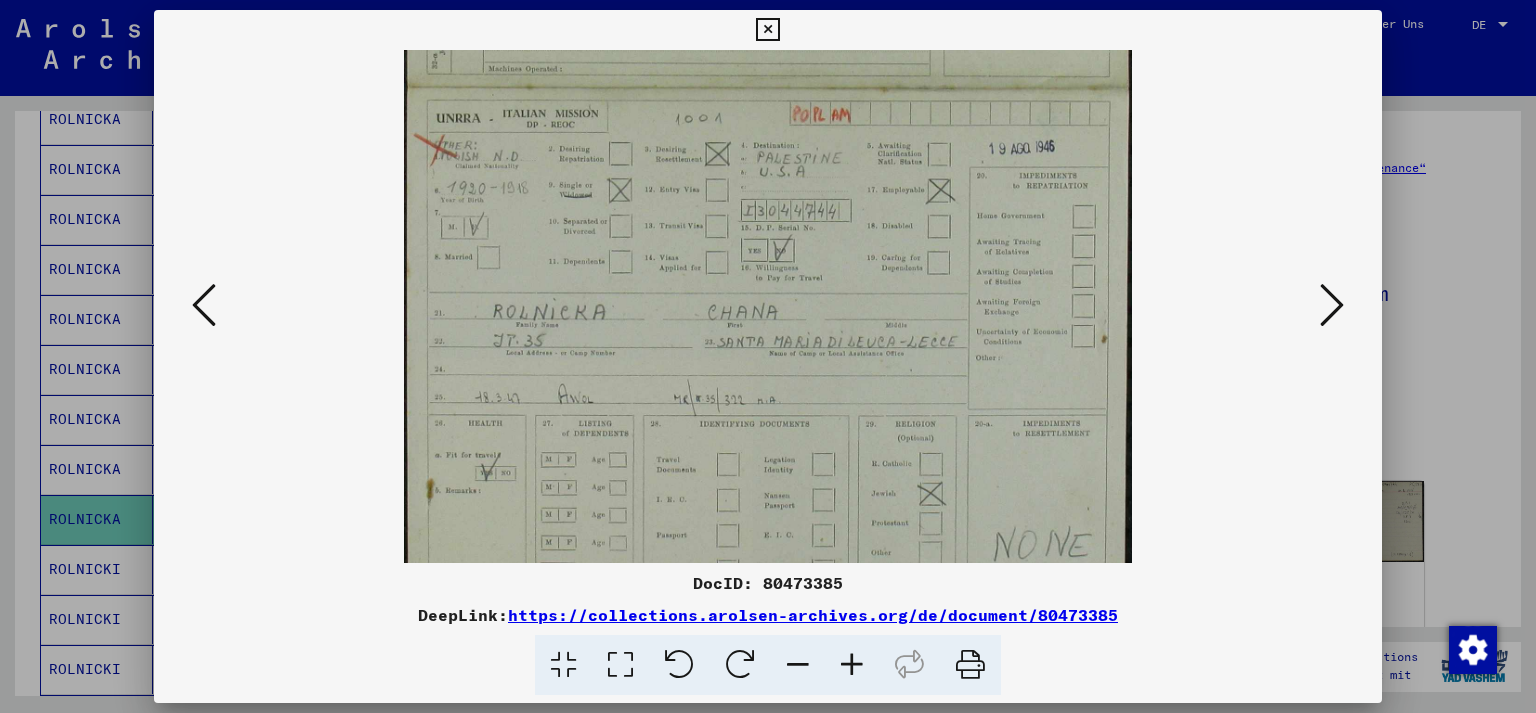 scroll, scrollTop: 513, scrollLeft: 0, axis: vertical 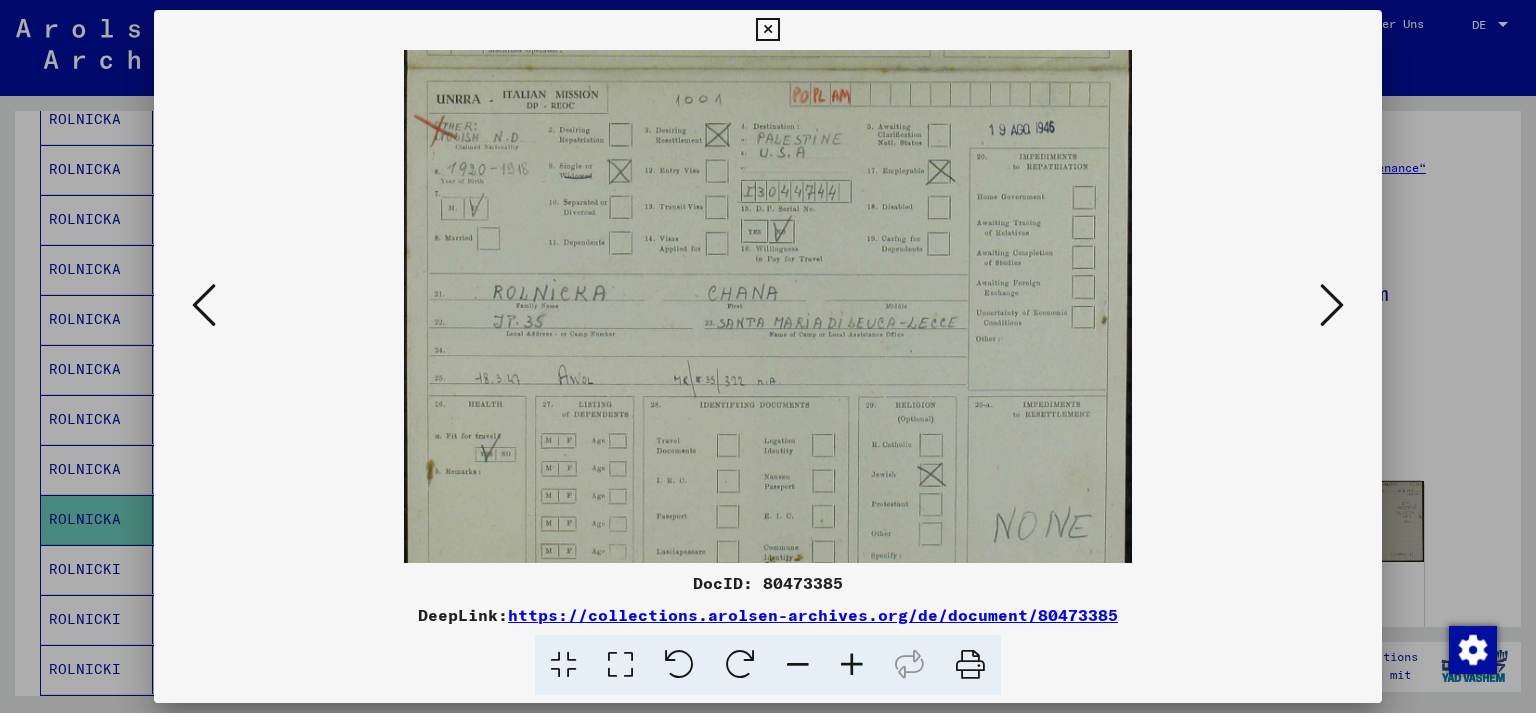 drag, startPoint x: 752, startPoint y: 410, endPoint x: 748, endPoint y: 310, distance: 100.07997 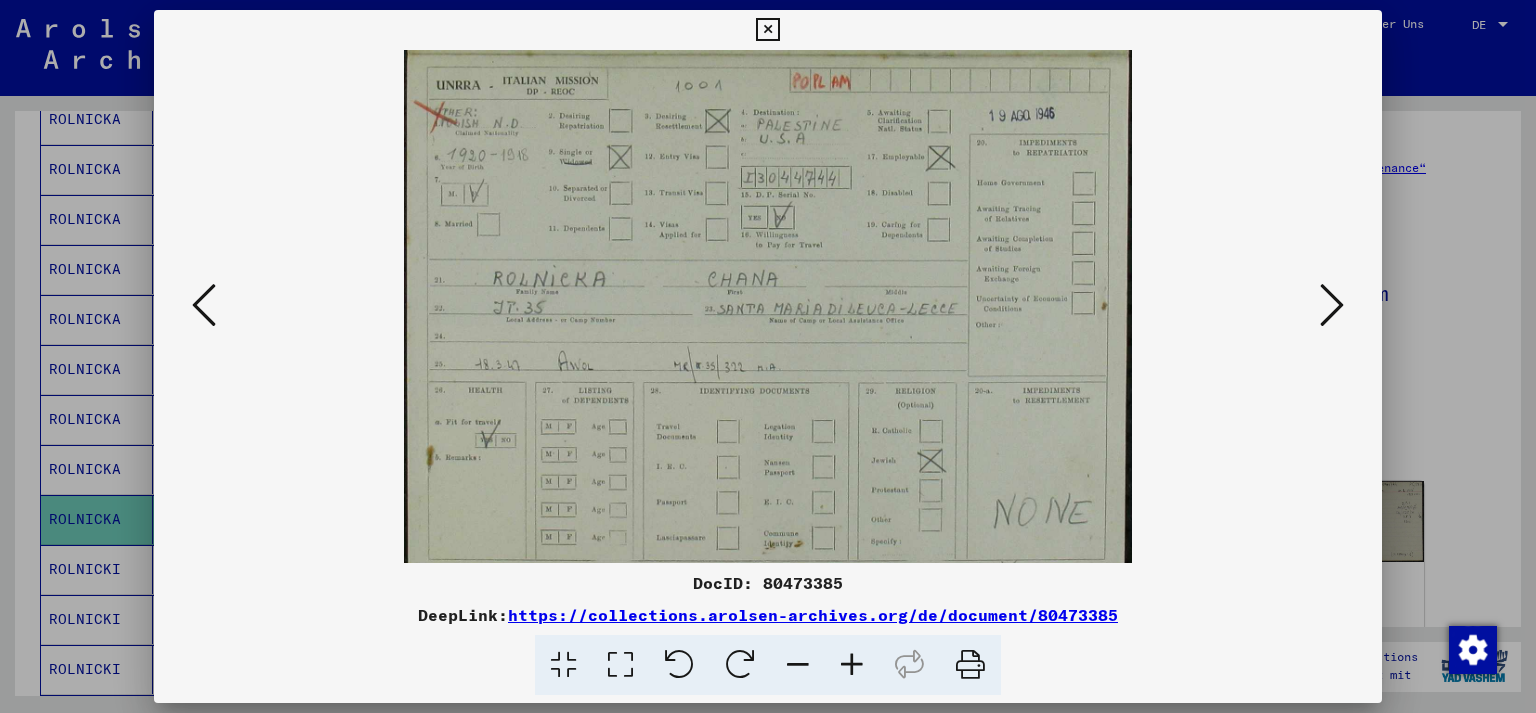 scroll, scrollTop: 535, scrollLeft: 0, axis: vertical 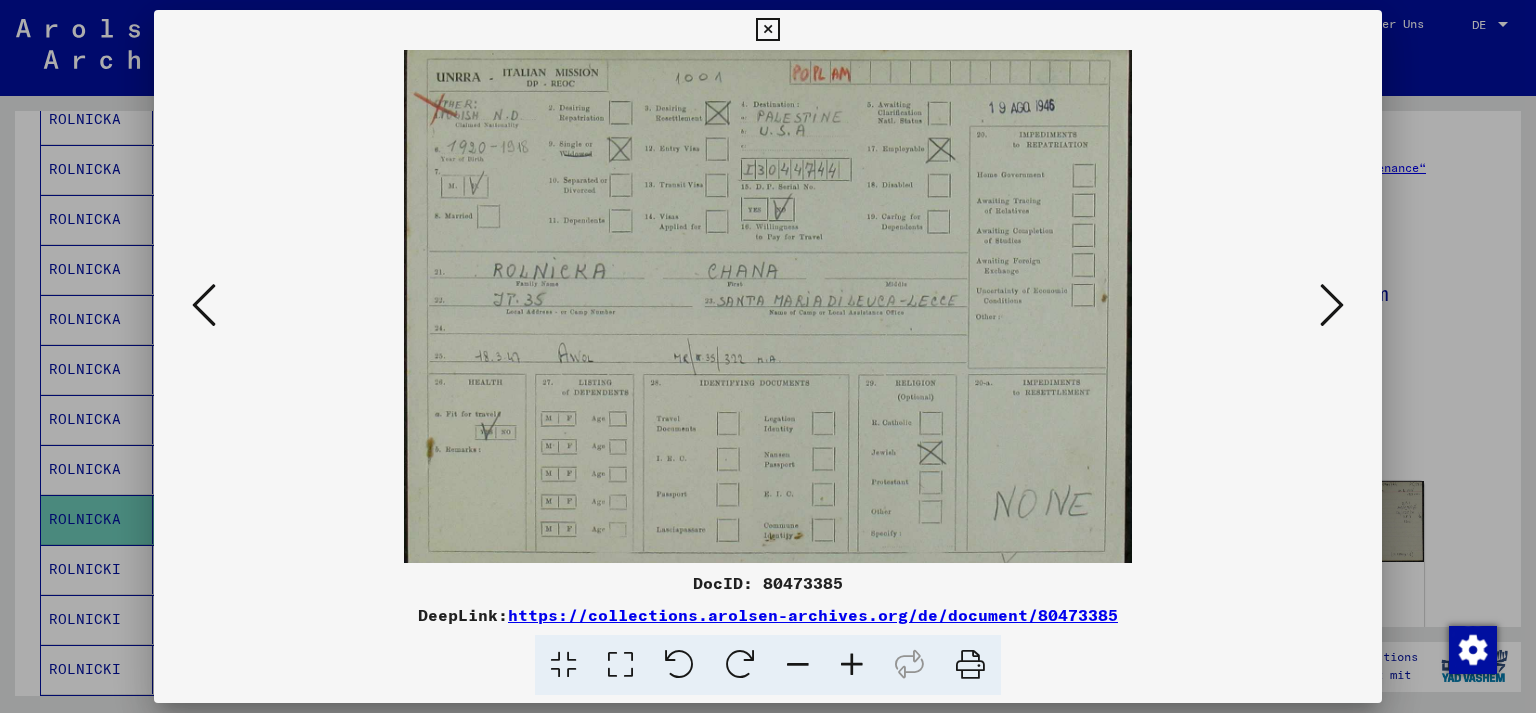 drag, startPoint x: 746, startPoint y: 360, endPoint x: 746, endPoint y: 338, distance: 22 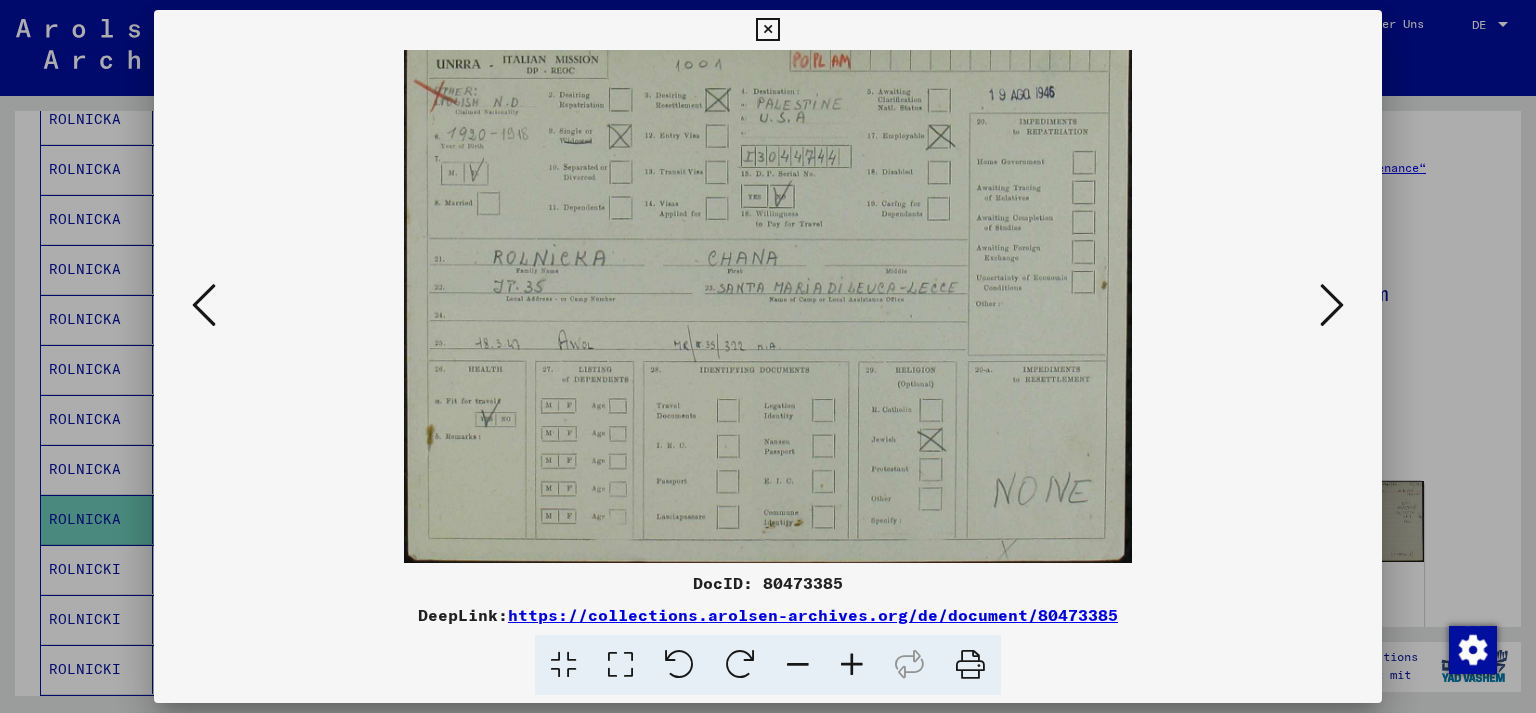 scroll, scrollTop: 550, scrollLeft: 0, axis: vertical 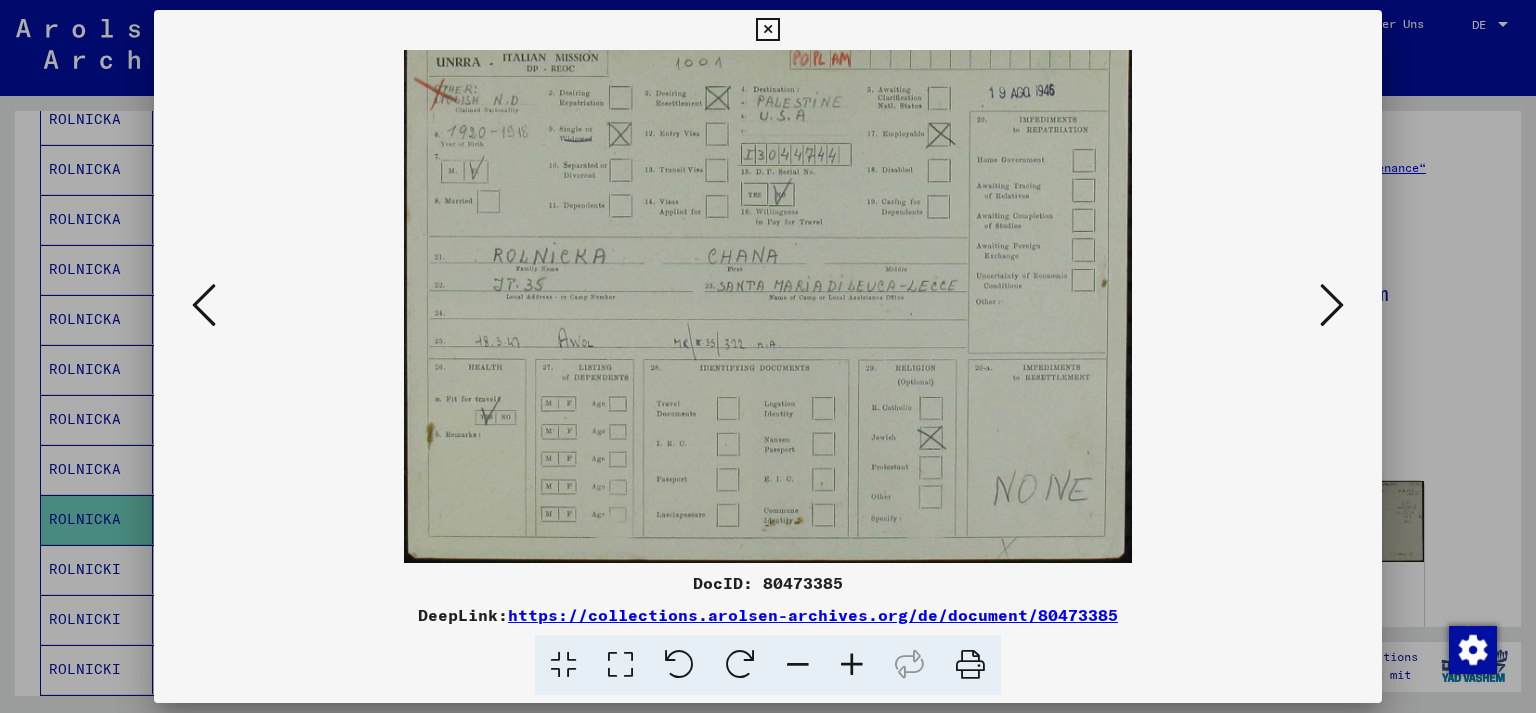 drag, startPoint x: 710, startPoint y: 347, endPoint x: 706, endPoint y: 324, distance: 23.345236 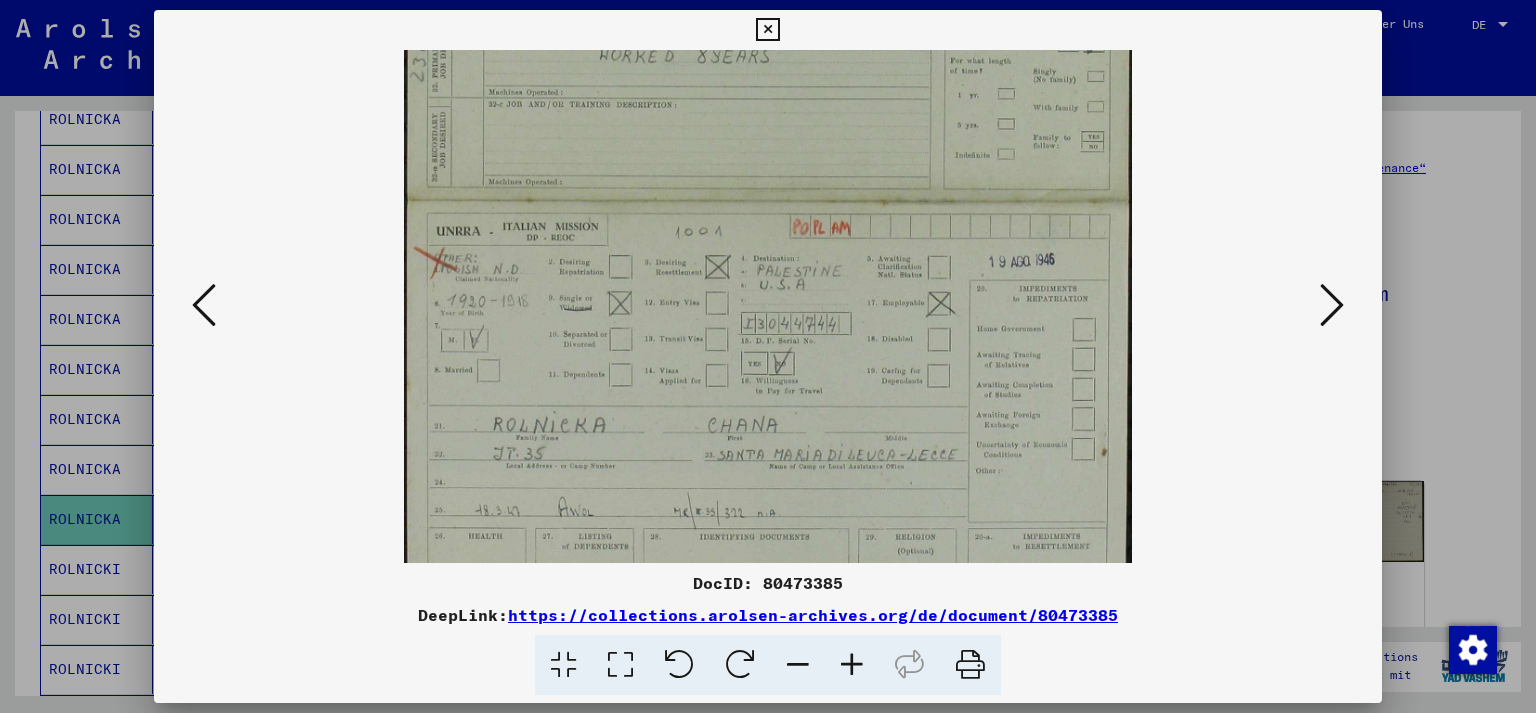 scroll, scrollTop: 379, scrollLeft: 0, axis: vertical 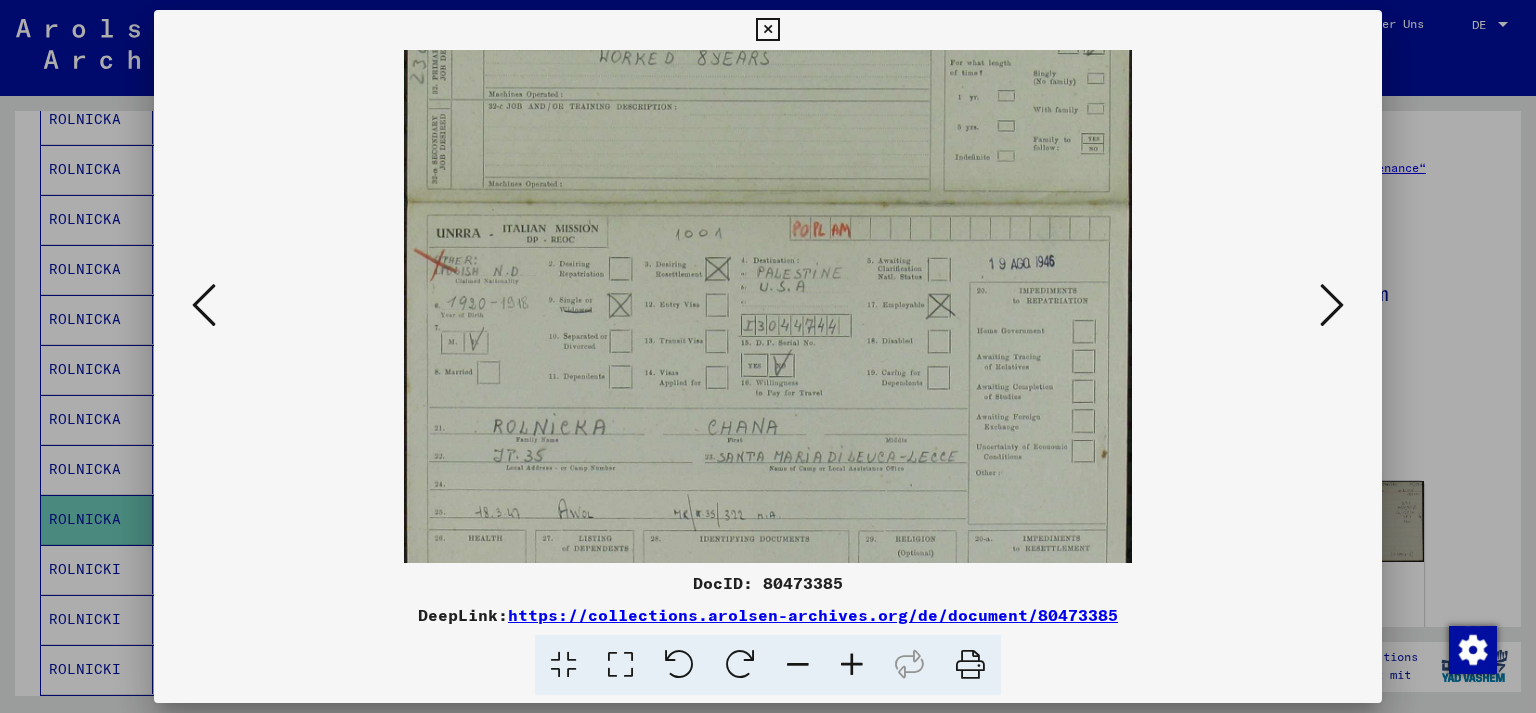 drag, startPoint x: 774, startPoint y: 268, endPoint x: 769, endPoint y: 439, distance: 171.07309 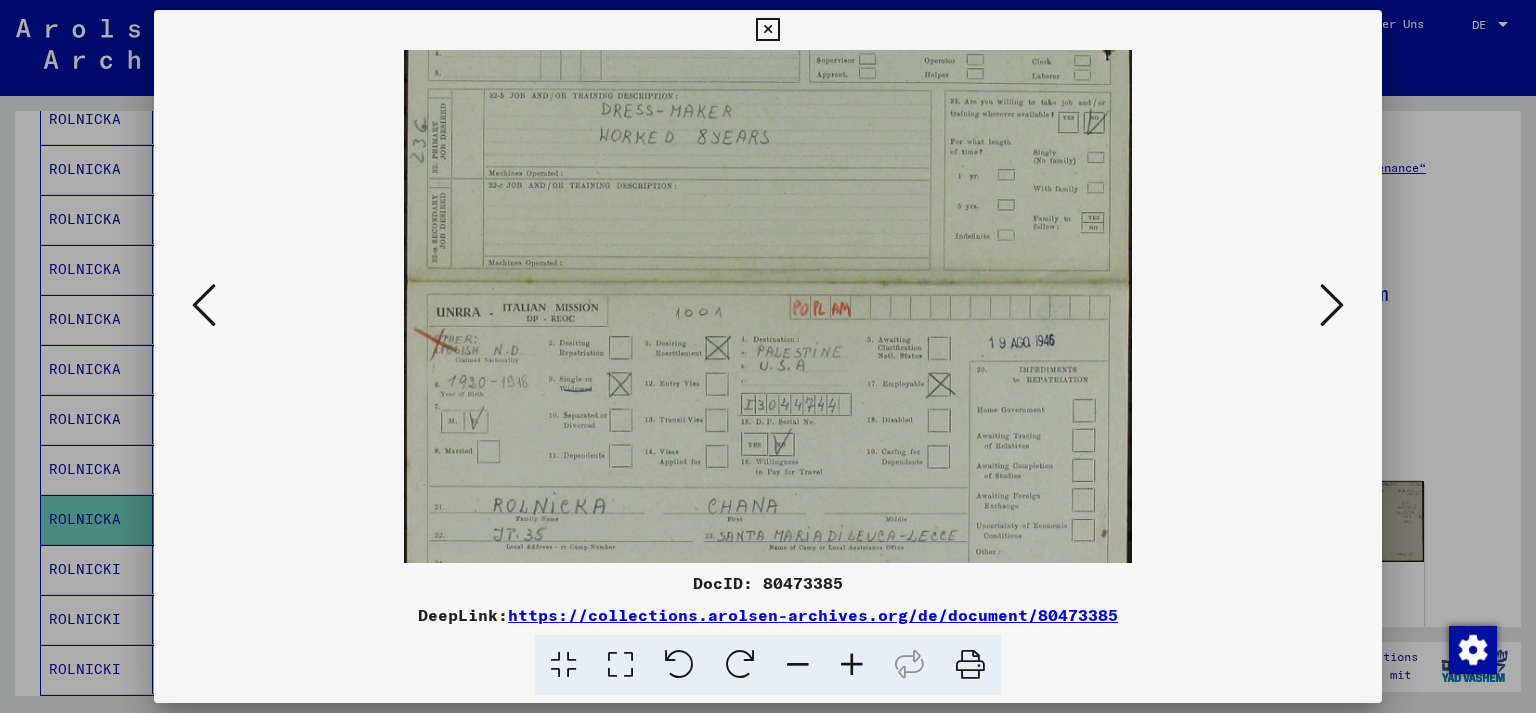 scroll, scrollTop: 297, scrollLeft: 0, axis: vertical 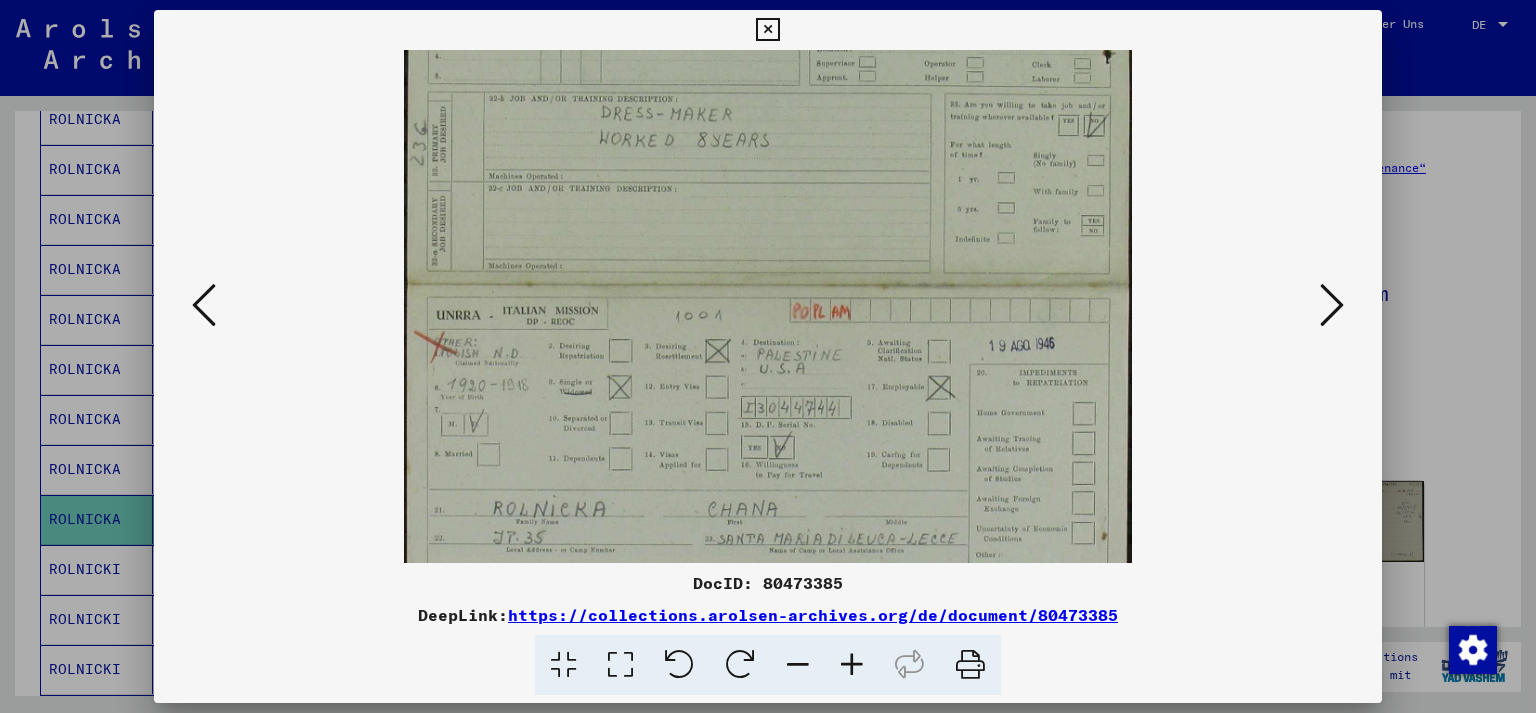 drag, startPoint x: 732, startPoint y: 408, endPoint x: 735, endPoint y: 490, distance: 82.05486 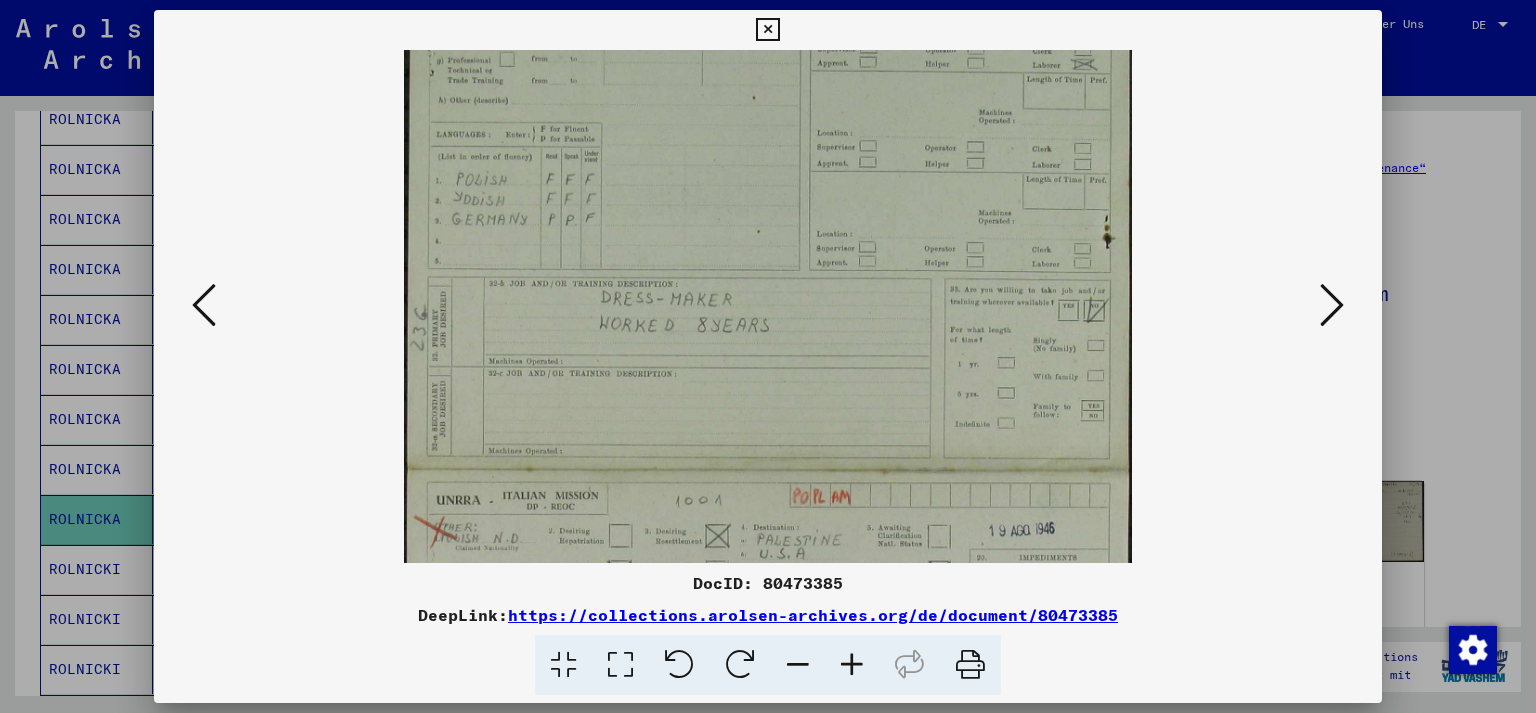 scroll, scrollTop: 102, scrollLeft: 0, axis: vertical 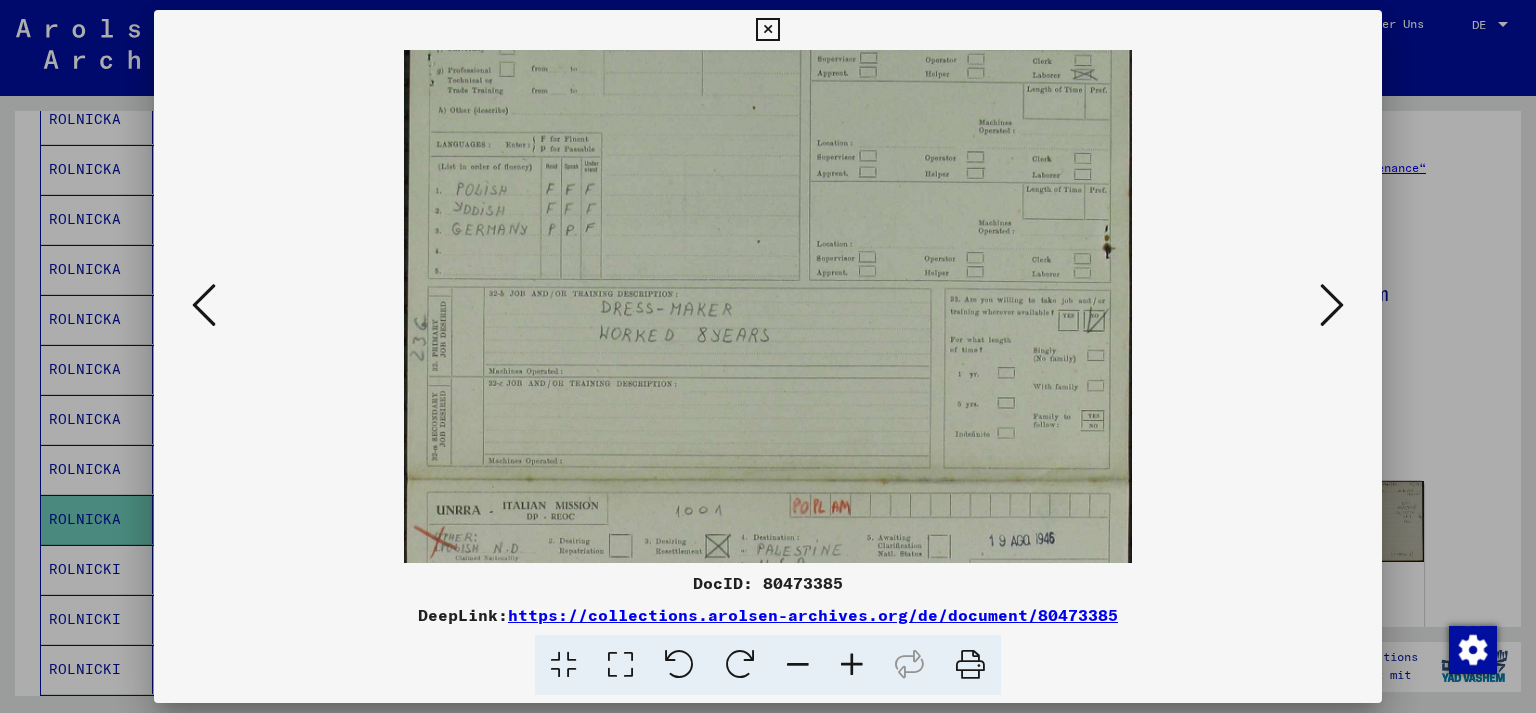 drag, startPoint x: 679, startPoint y: 375, endPoint x: 694, endPoint y: 478, distance: 104.0865 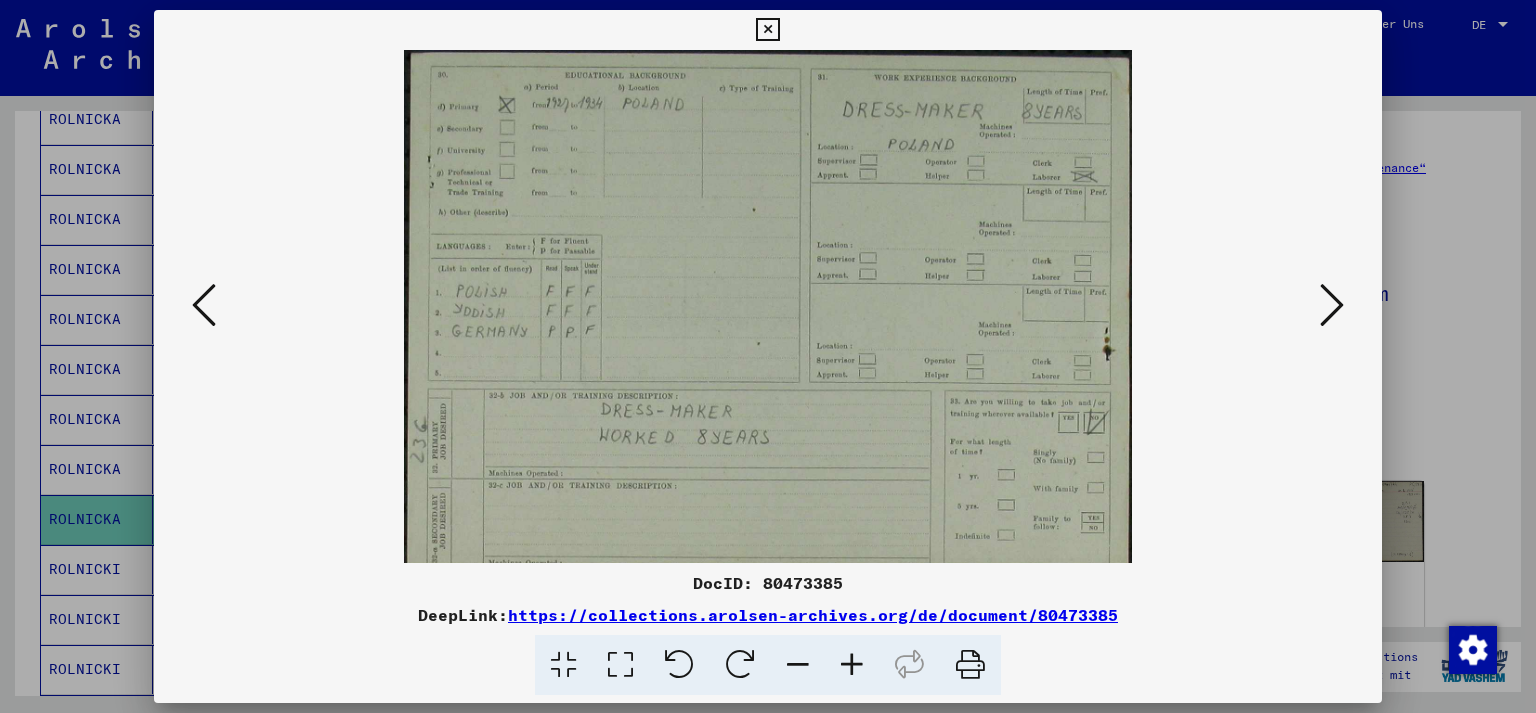 drag, startPoint x: 685, startPoint y: 323, endPoint x: 704, endPoint y: 552, distance: 229.78687 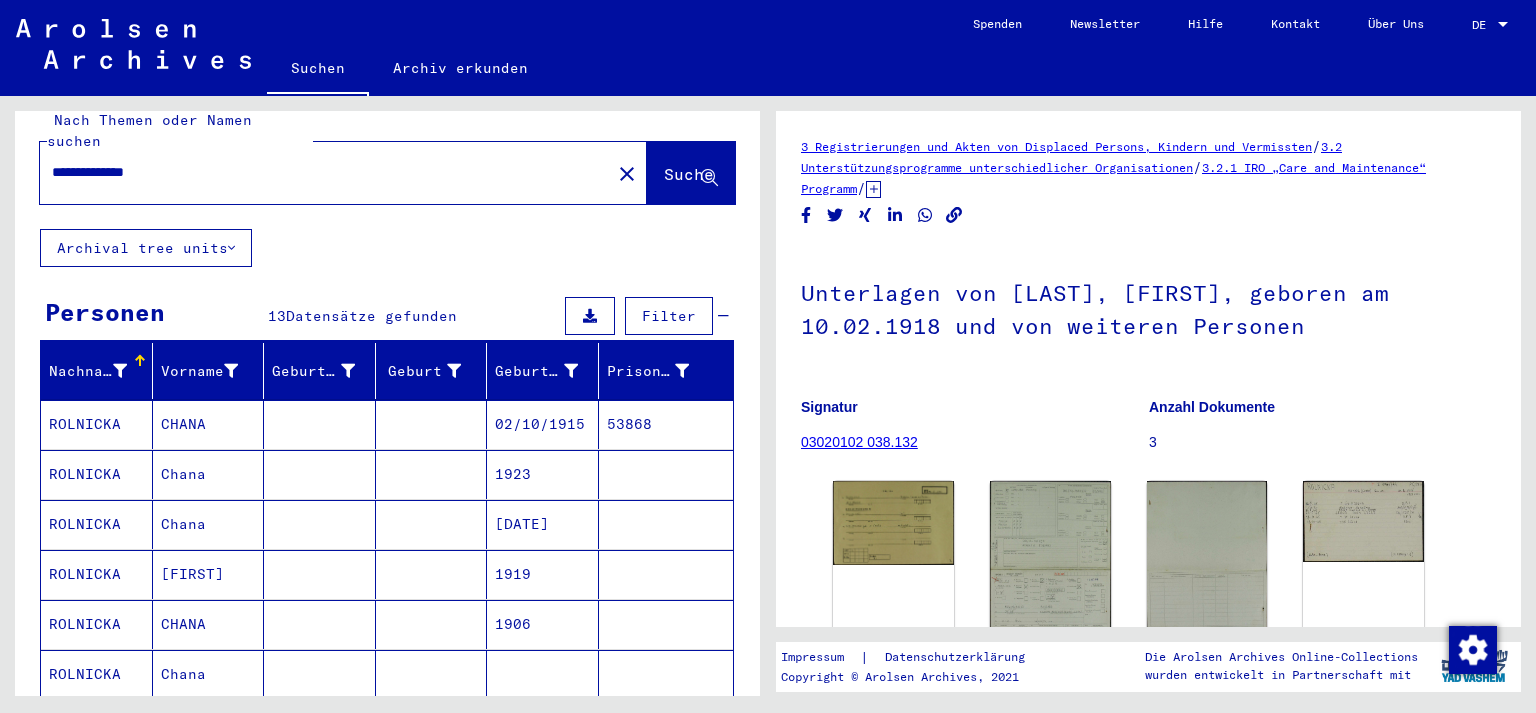 scroll, scrollTop: 0, scrollLeft: 0, axis: both 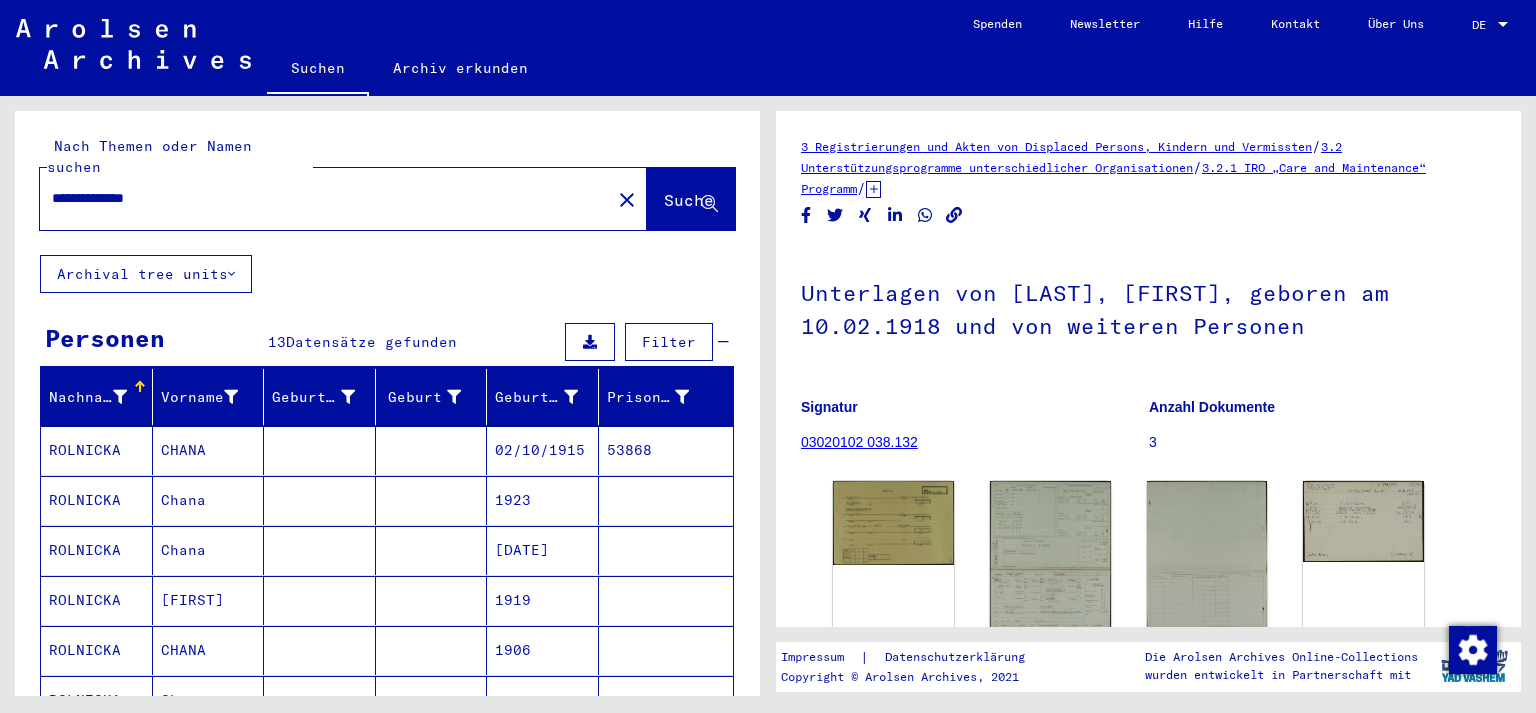 click on "Unterlagen von [LAST], [FIRST], geboren am 10.02.1918 und von weiteren Personen  Signatur 03020102 038.132 Anzahl Dokumente 3" 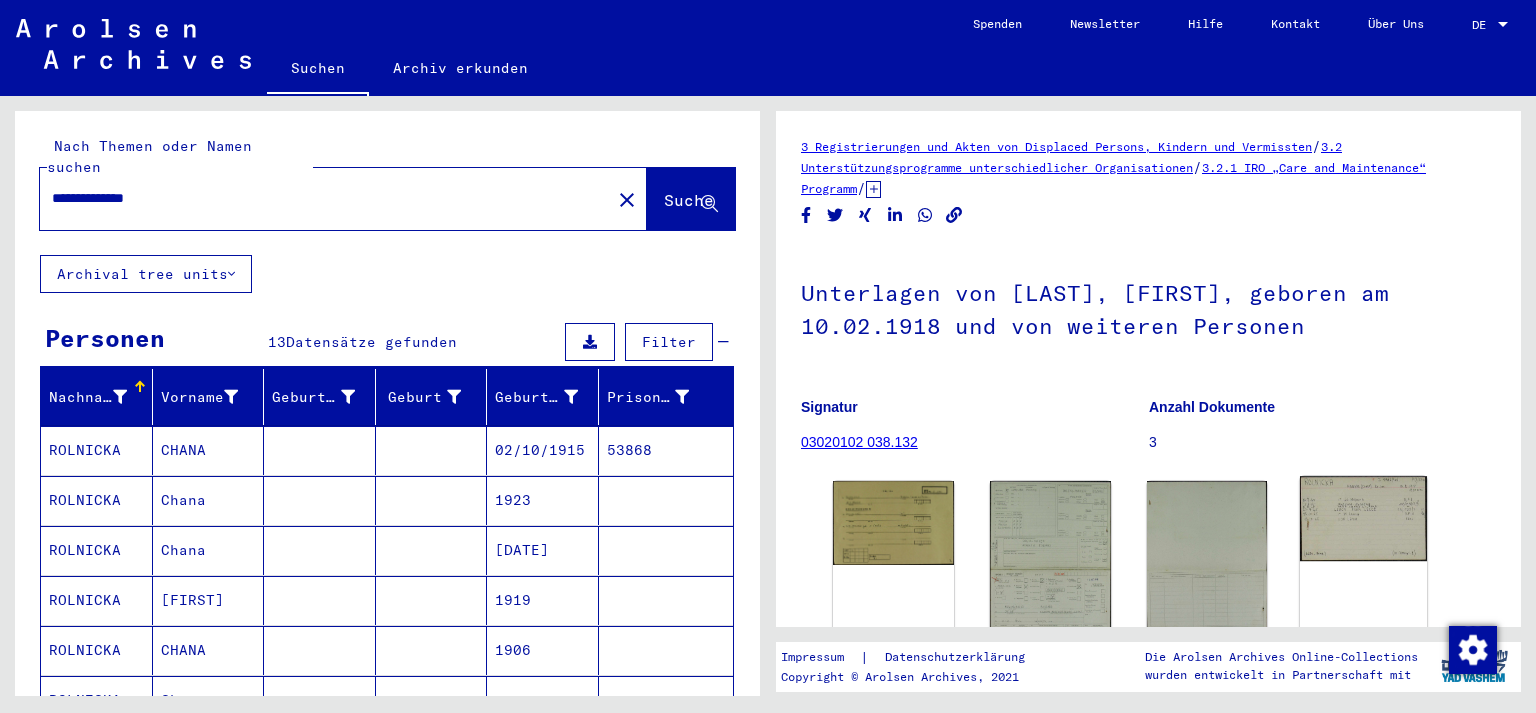 click 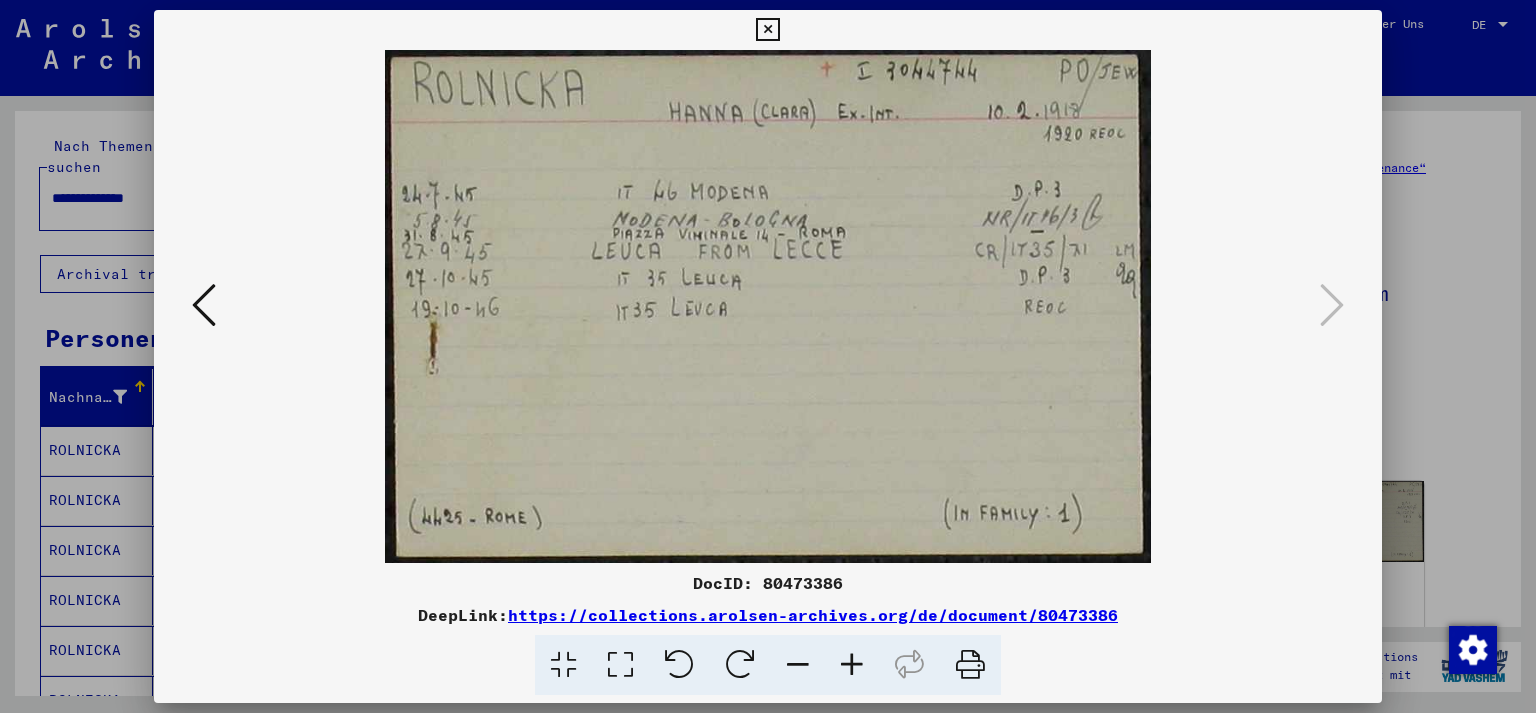 click at bounding box center [768, 306] 